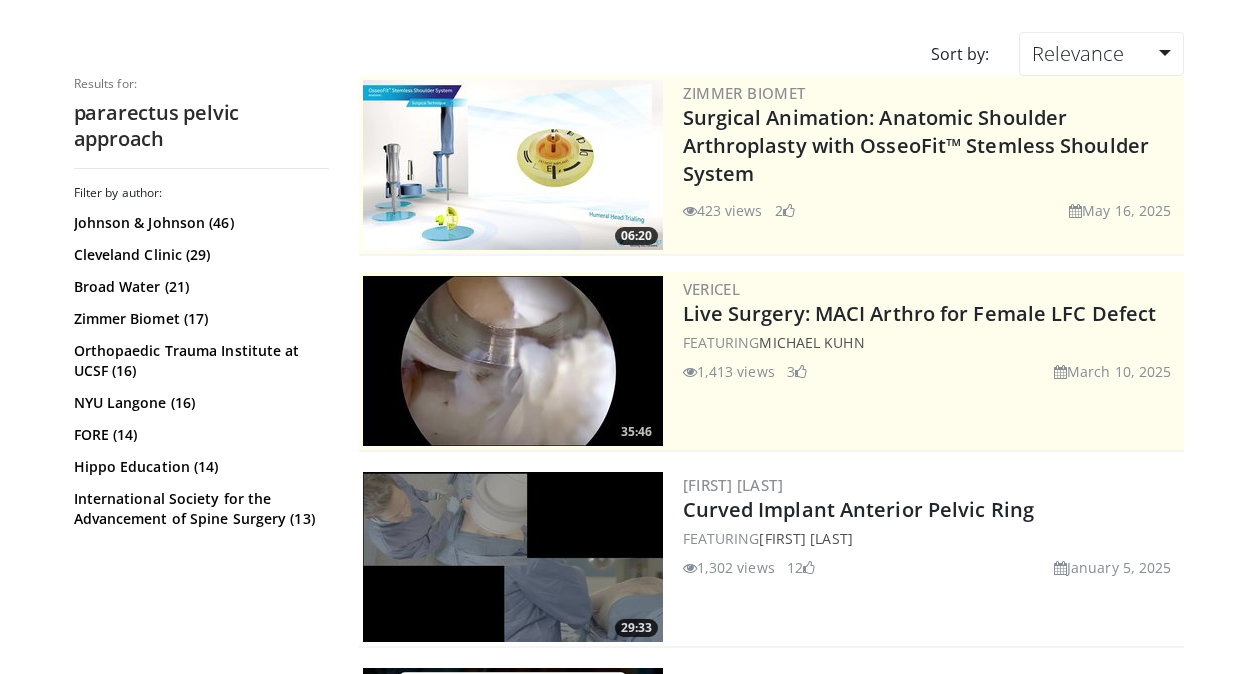 scroll, scrollTop: 0, scrollLeft: 0, axis: both 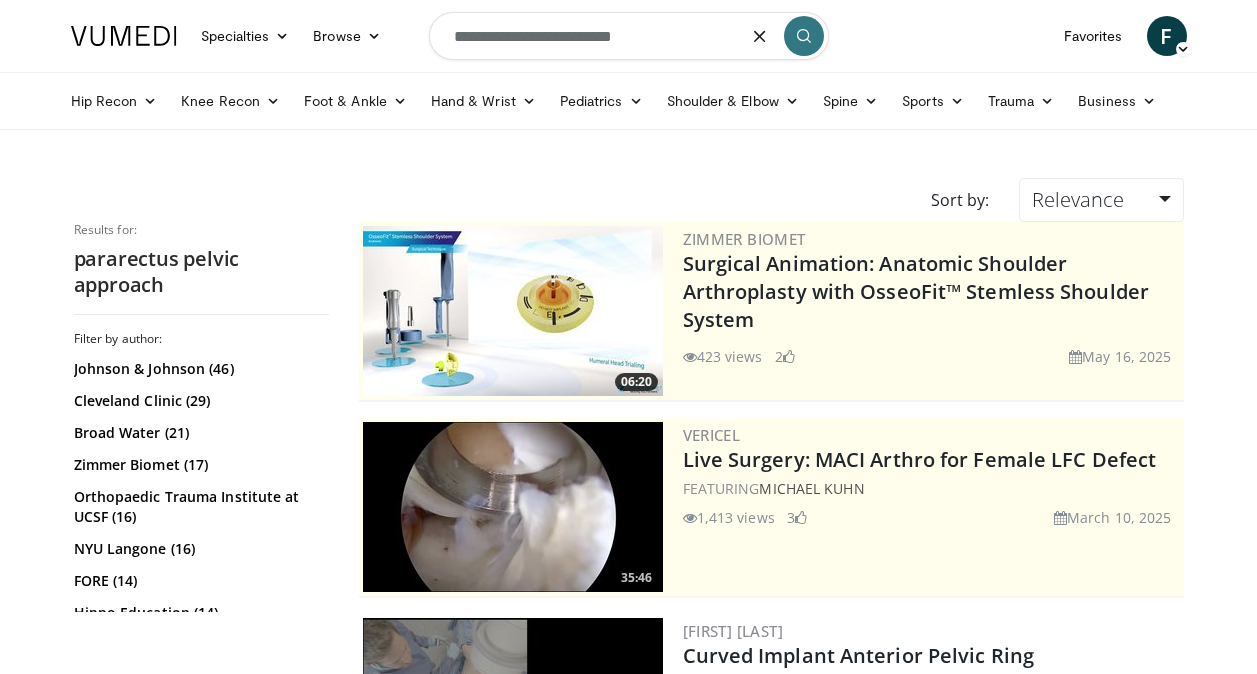 drag, startPoint x: 679, startPoint y: 27, endPoint x: 131, endPoint y: 15, distance: 548.13135 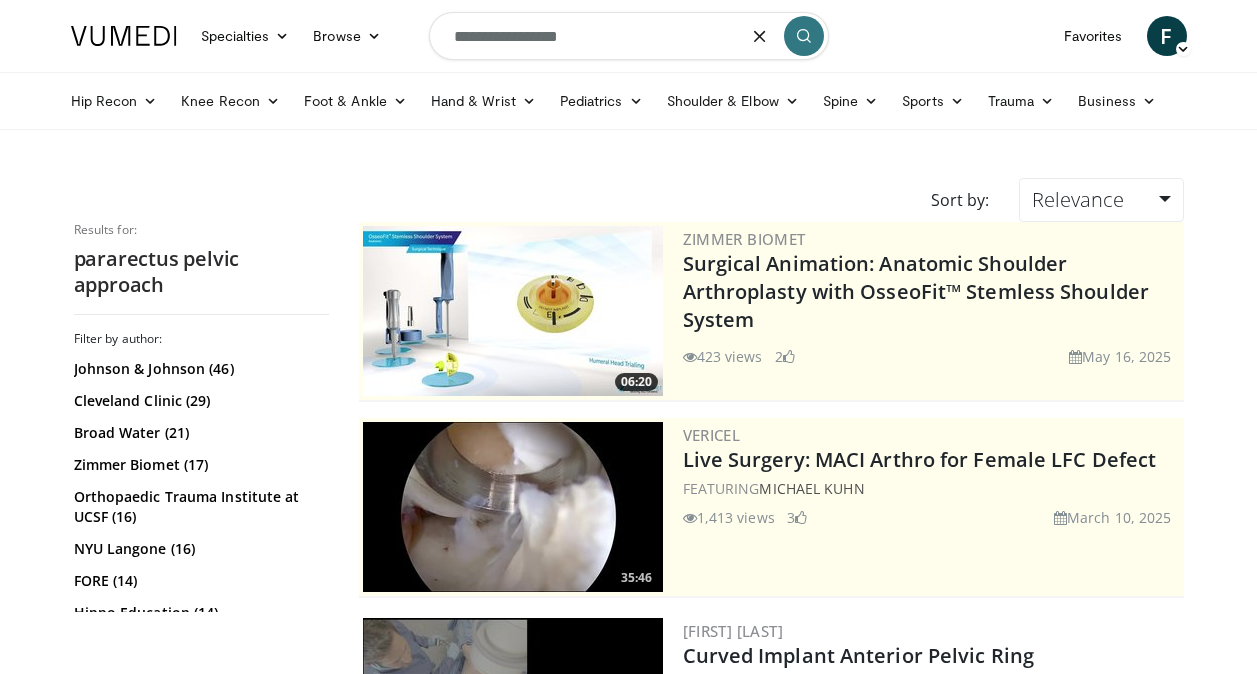 type on "**********" 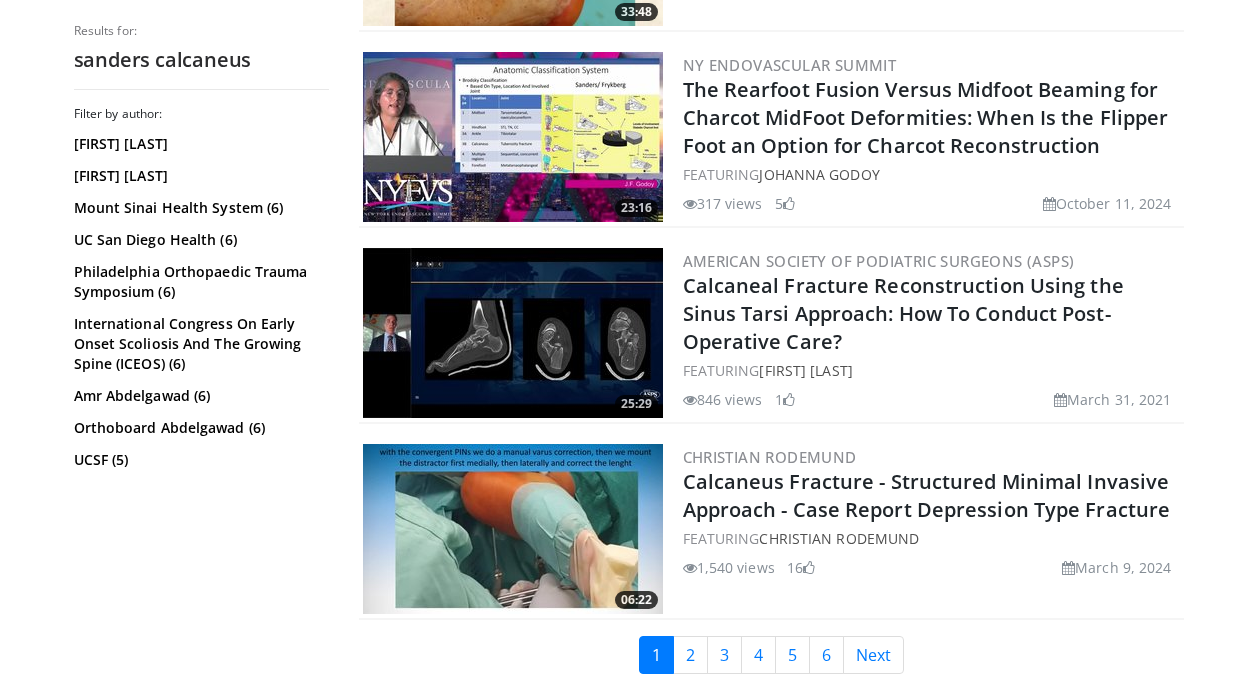 scroll, scrollTop: 4504, scrollLeft: 0, axis: vertical 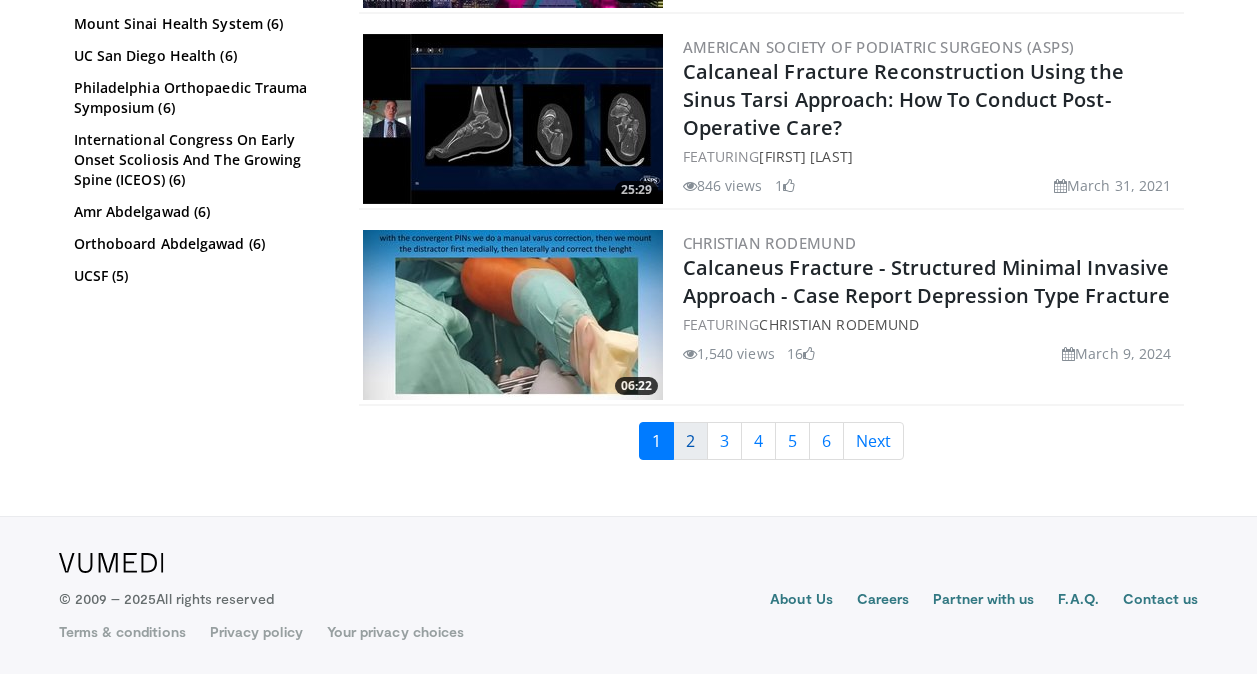 click on "2" at bounding box center (690, 441) 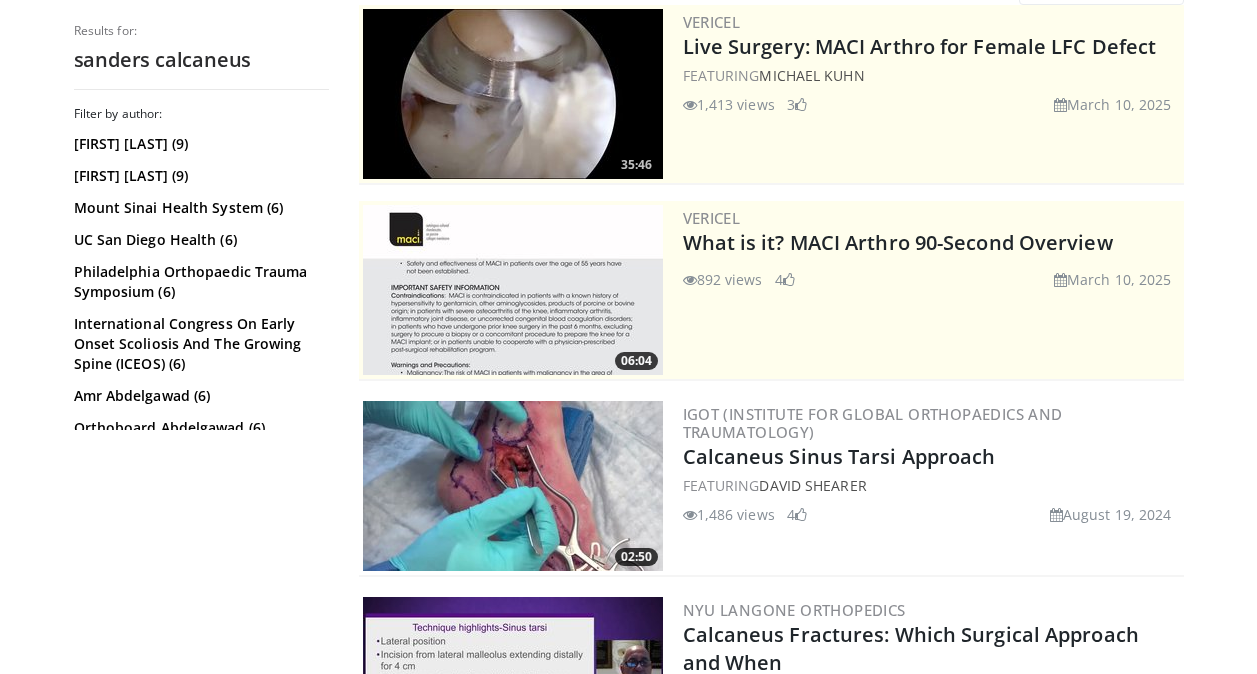 scroll, scrollTop: 0, scrollLeft: 0, axis: both 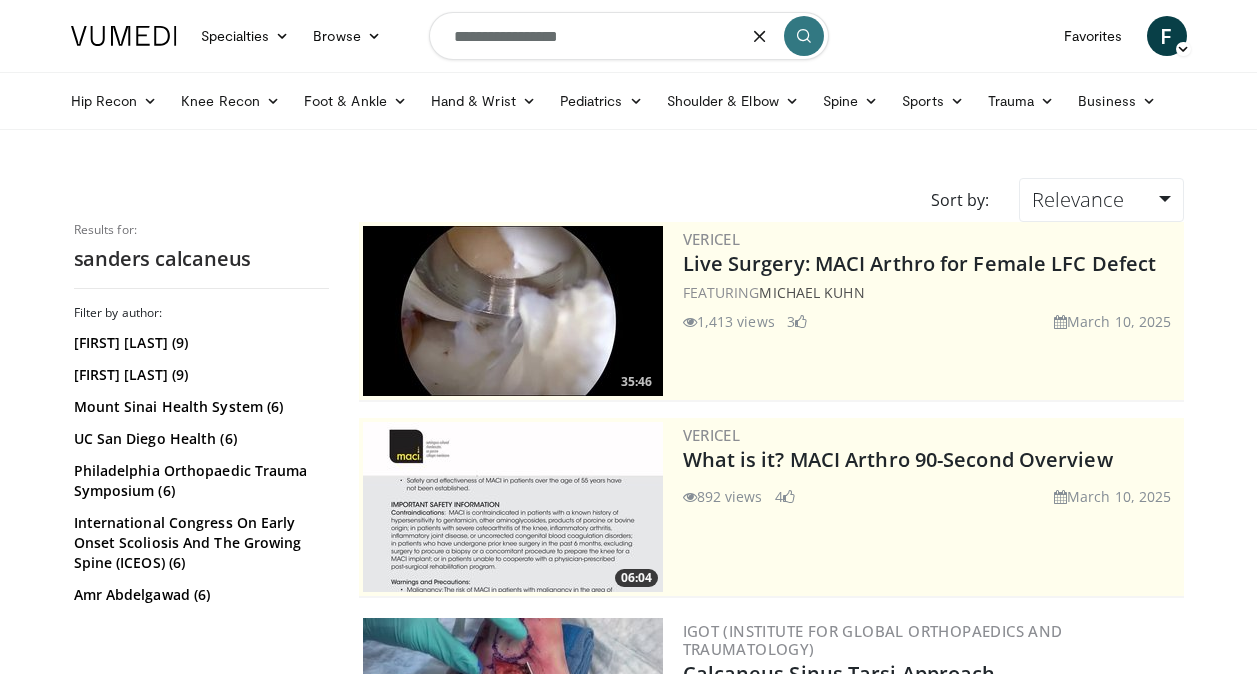 drag, startPoint x: 682, startPoint y: 30, endPoint x: 513, endPoint y: 44, distance: 169.57889 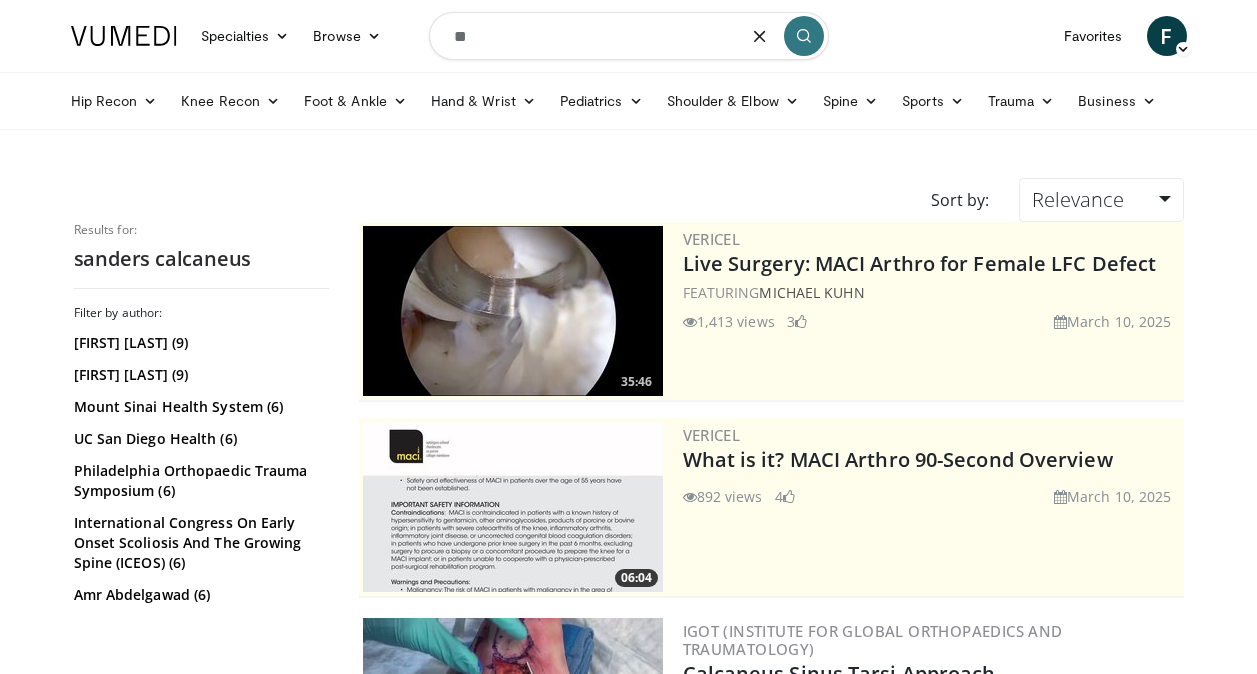 type on "*" 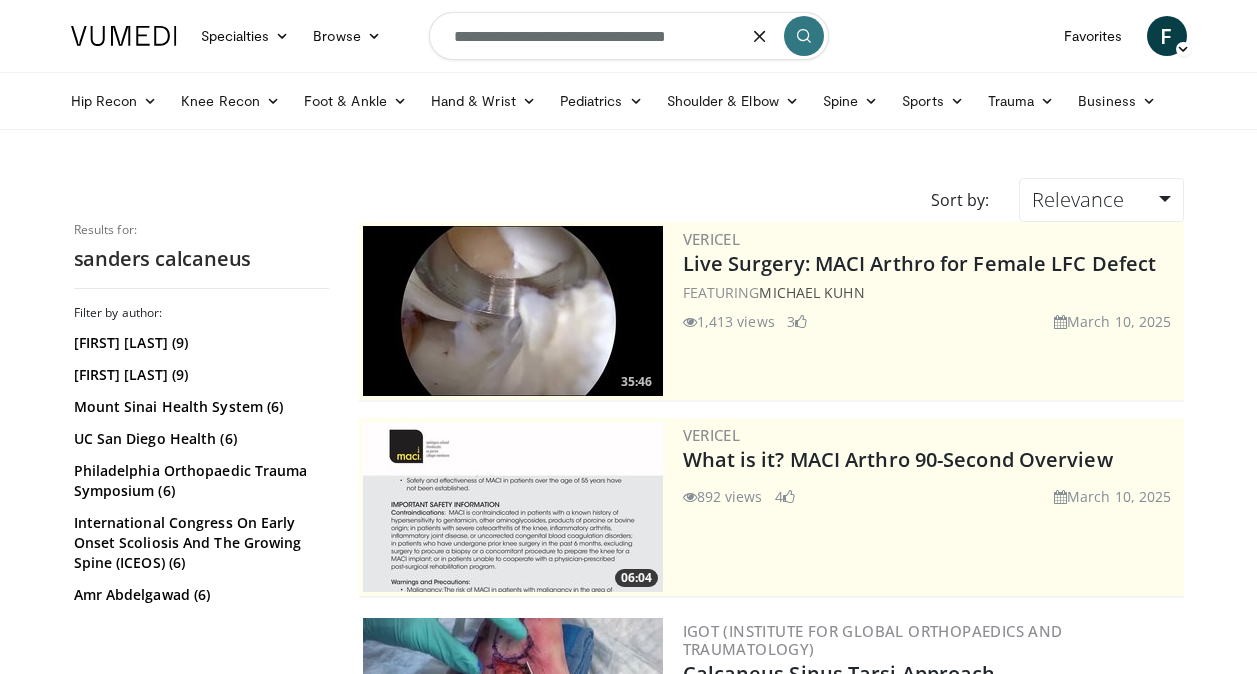 type on "**********" 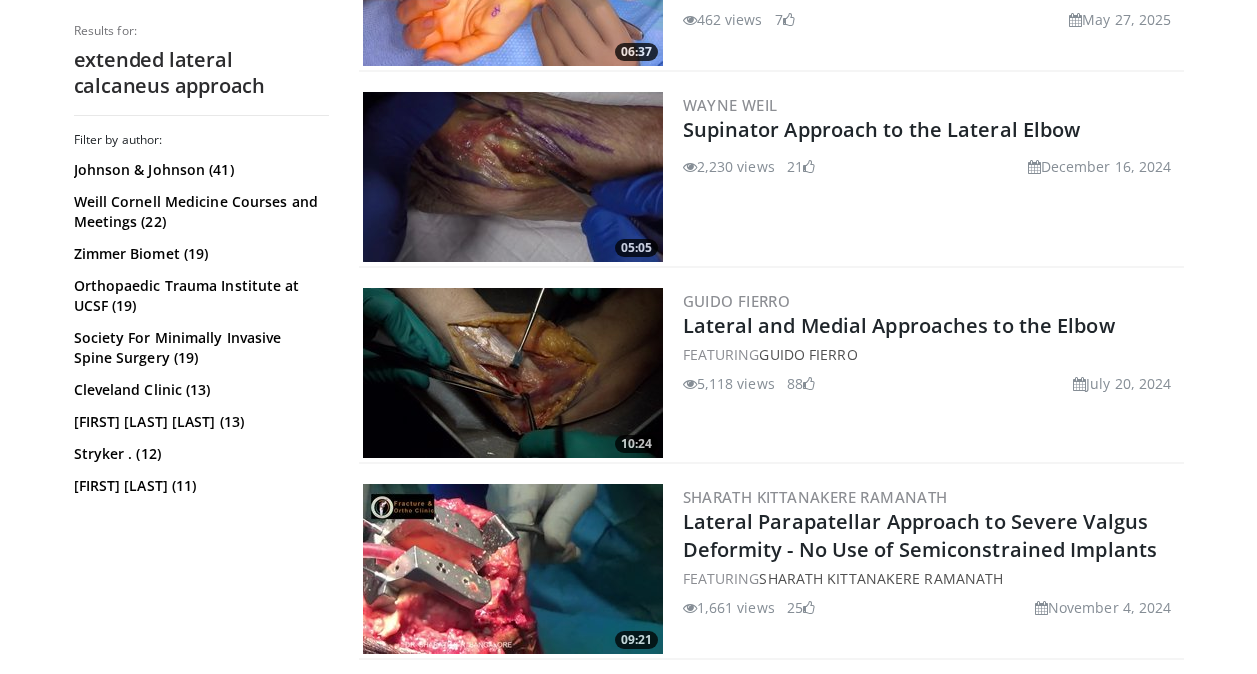 scroll, scrollTop: 1703, scrollLeft: 0, axis: vertical 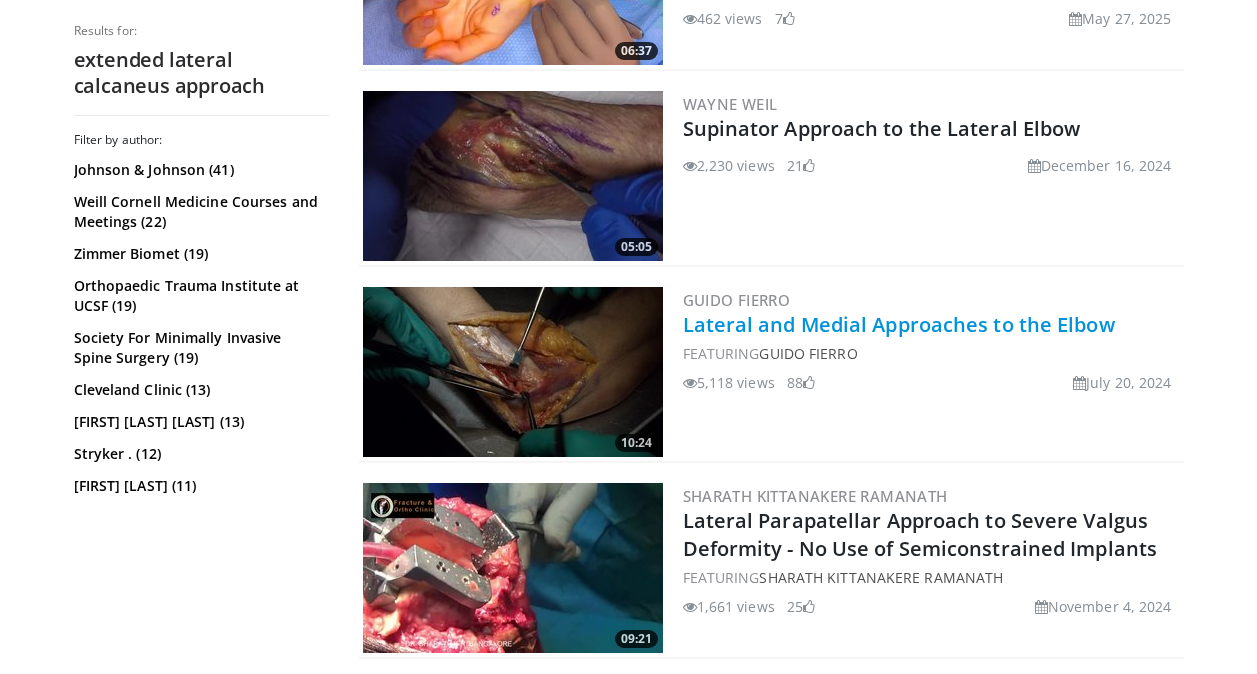 click on "Lateral and Medial Approaches to the Elbow" at bounding box center [899, 324] 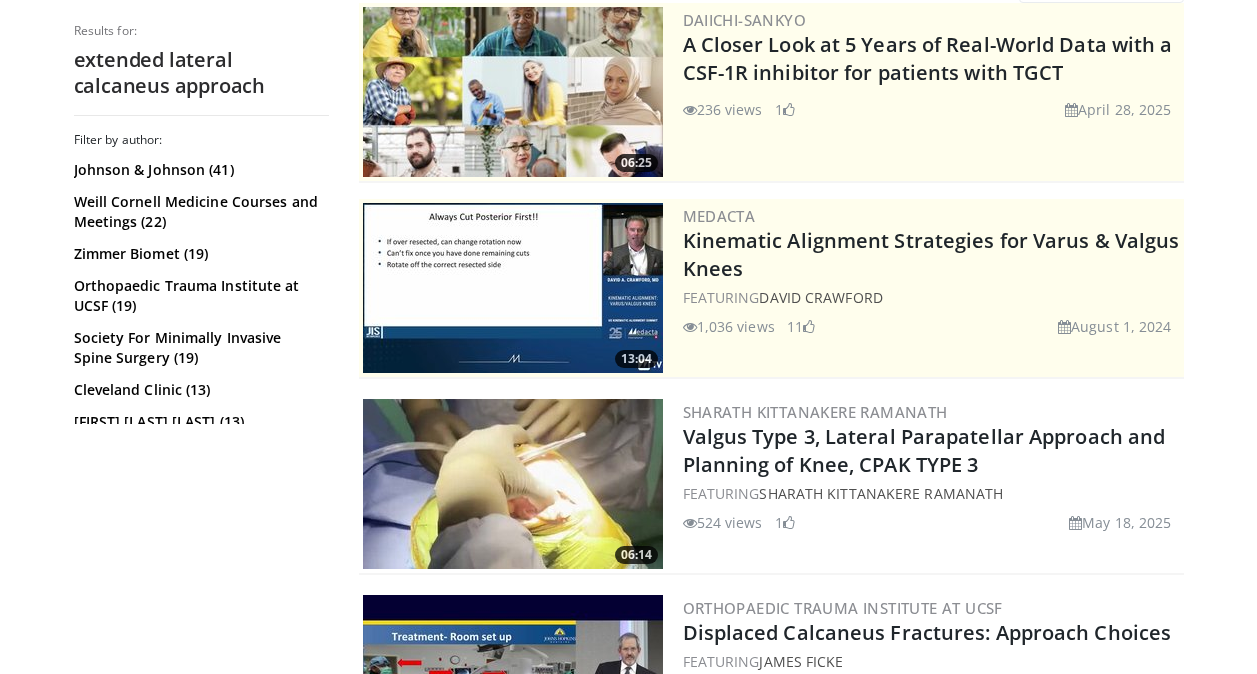 scroll, scrollTop: 0, scrollLeft: 0, axis: both 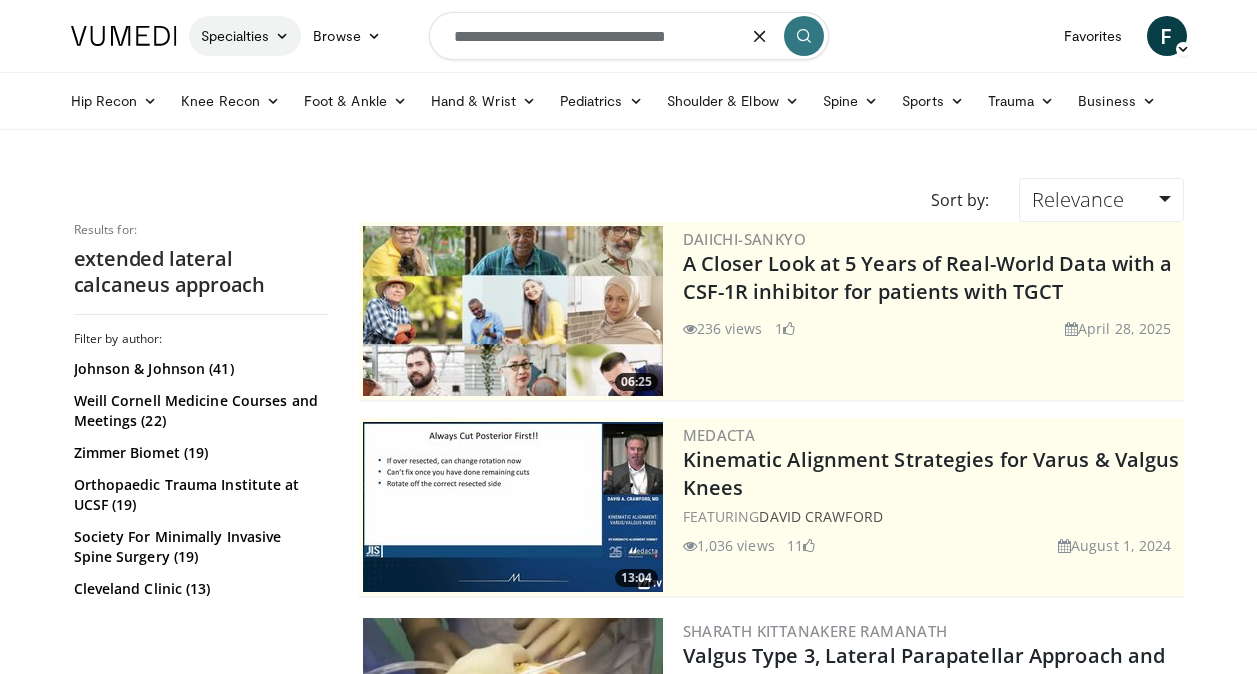 drag, startPoint x: 766, startPoint y: 46, endPoint x: 244, endPoint y: 39, distance: 522.04694 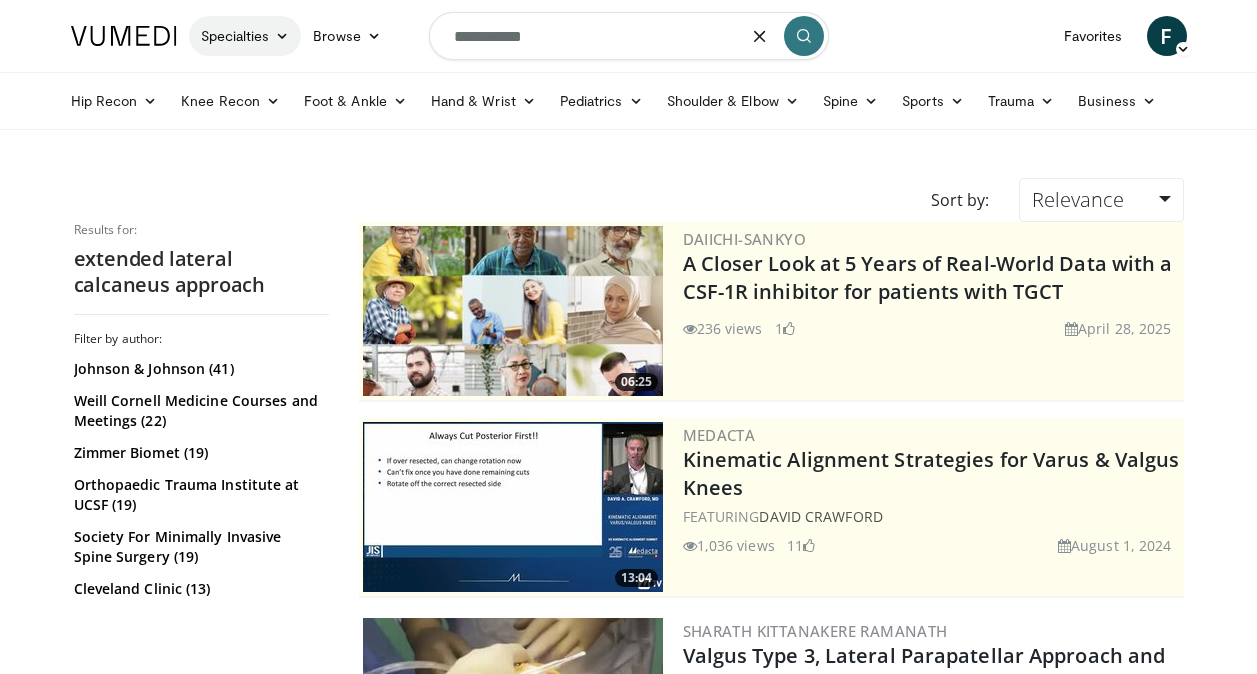 type on "**********" 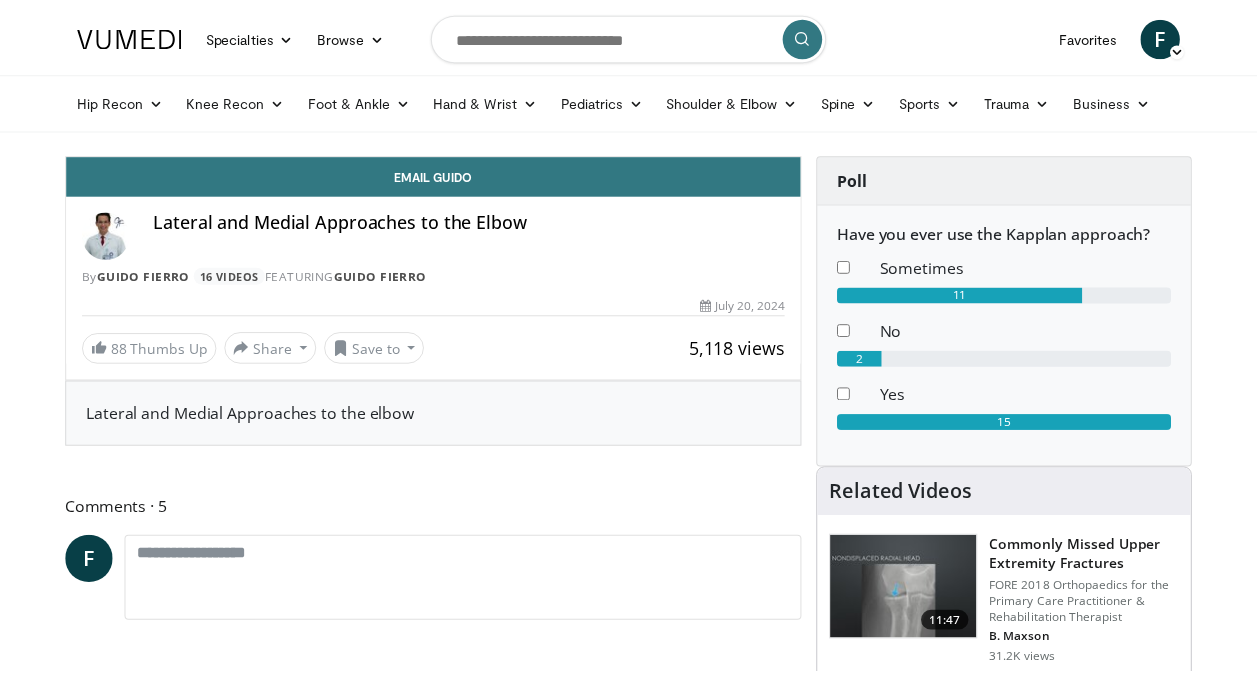 scroll, scrollTop: 0, scrollLeft: 0, axis: both 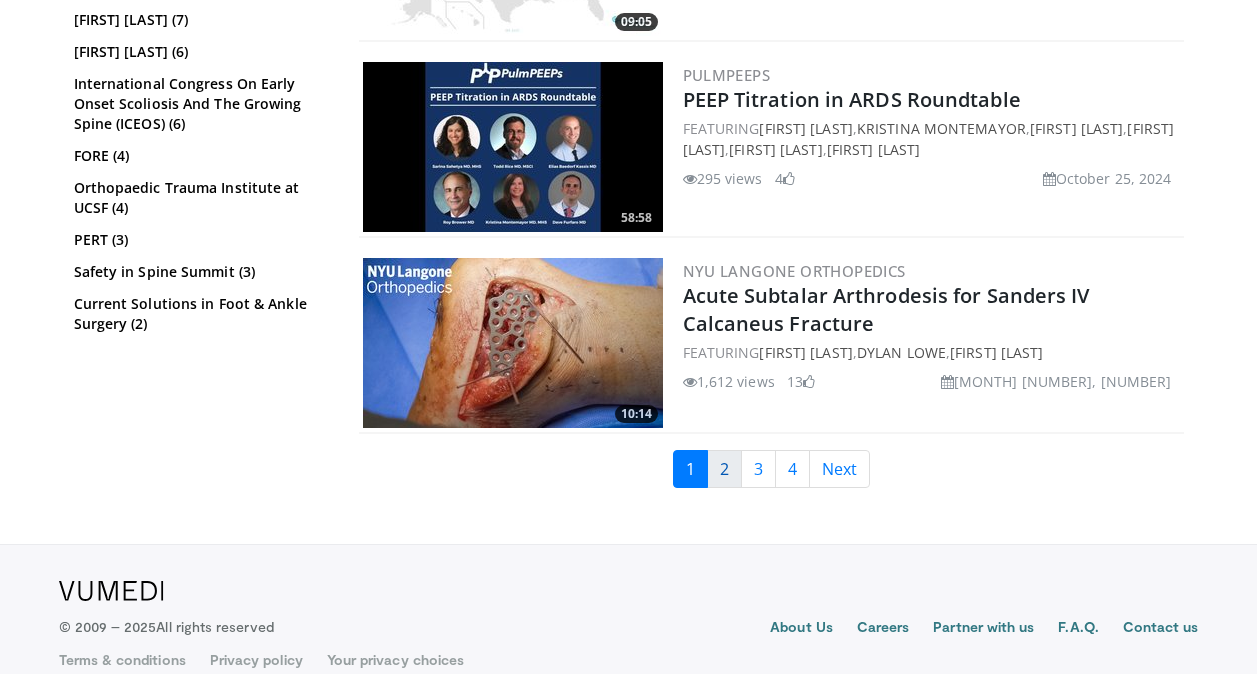 click on "2" at bounding box center (724, 469) 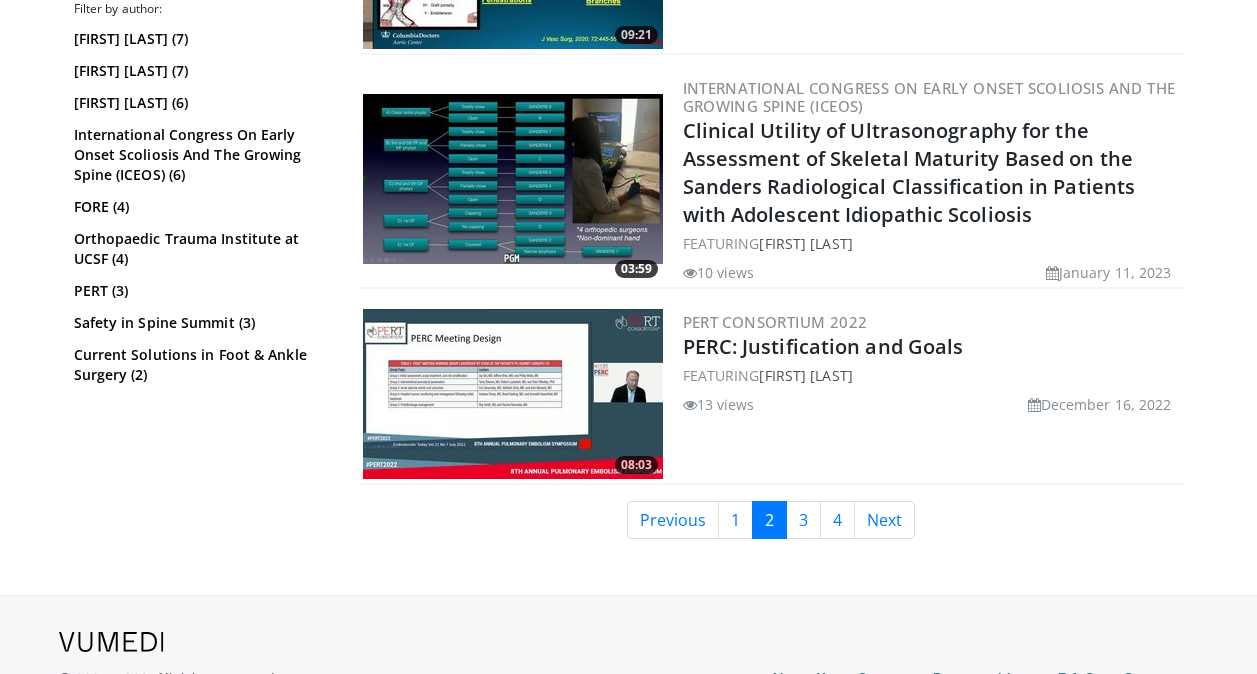scroll, scrollTop: 5160, scrollLeft: 0, axis: vertical 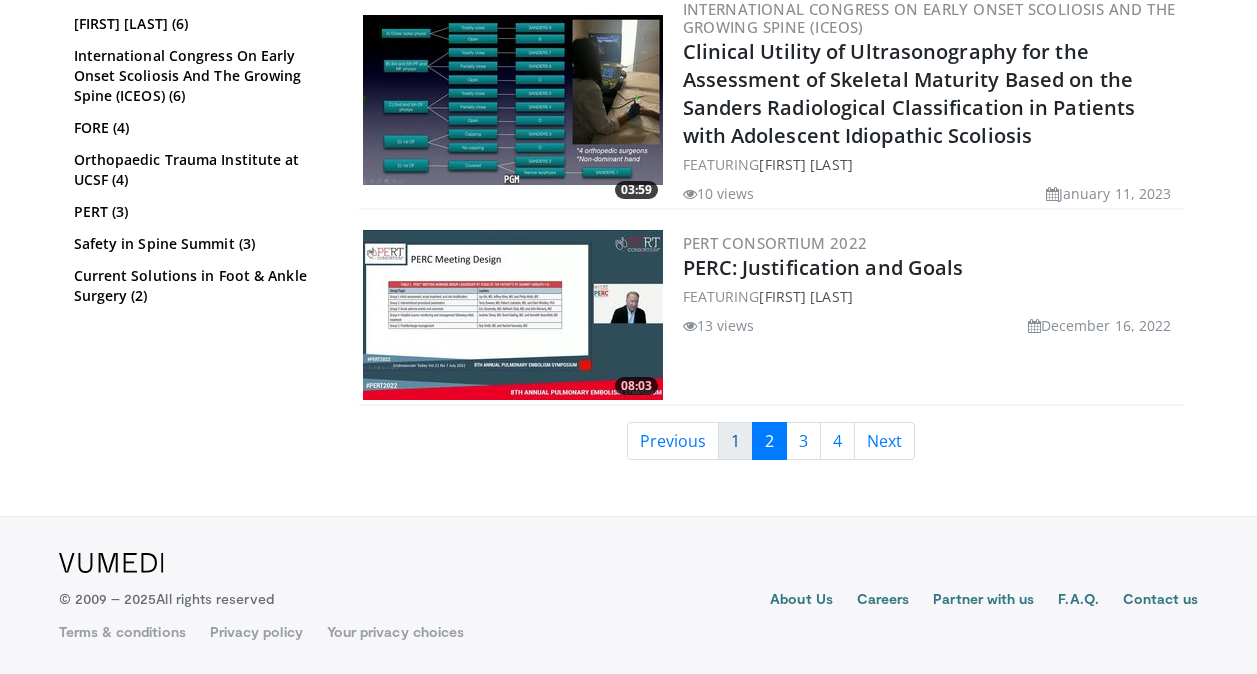 click on "1" at bounding box center [735, 441] 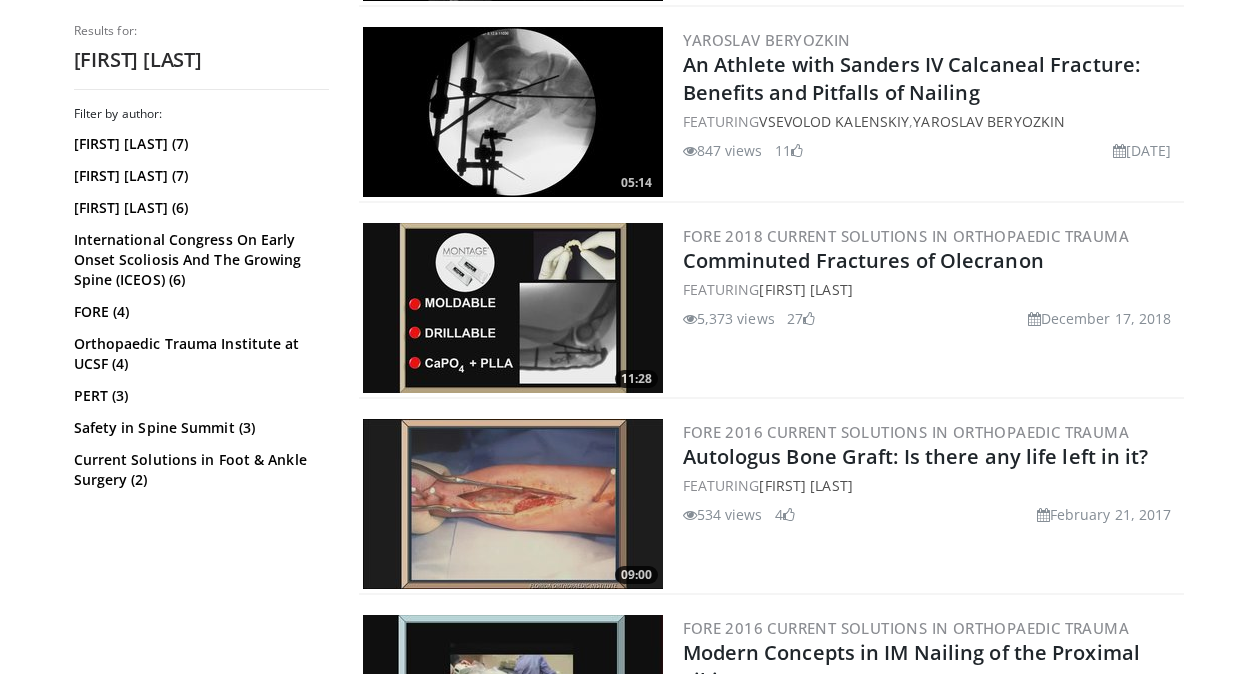scroll, scrollTop: 1376, scrollLeft: 0, axis: vertical 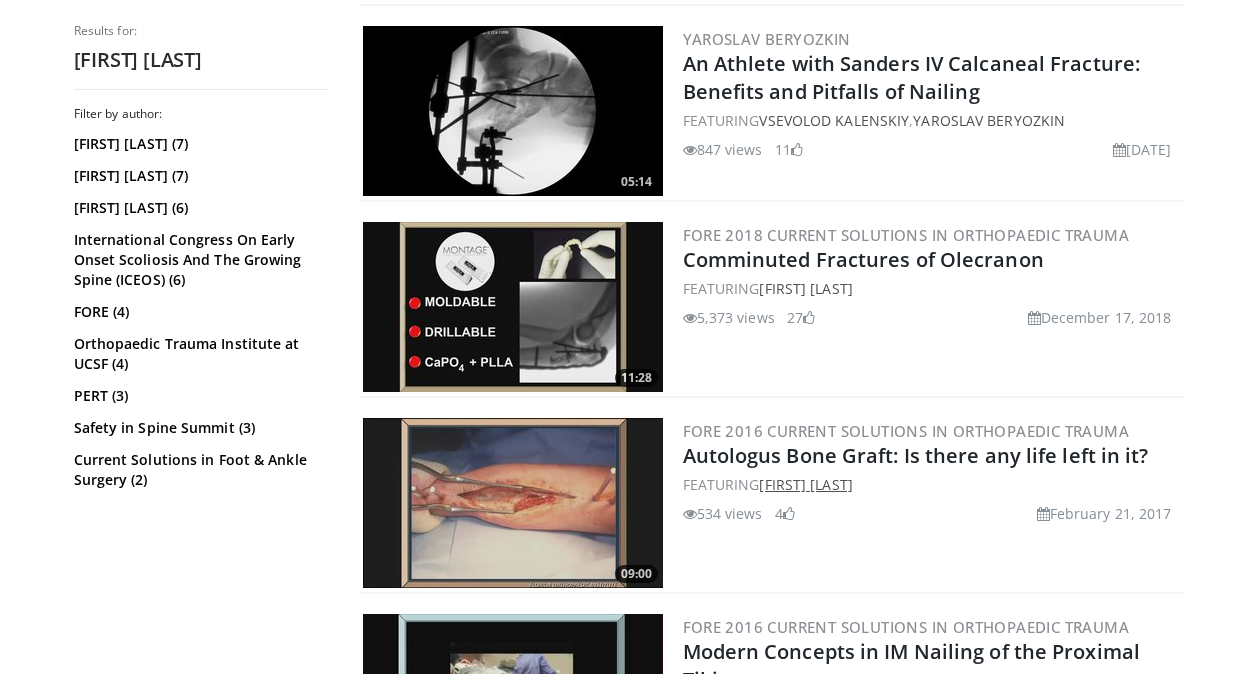 click on "[FIRST] [LAST]" at bounding box center [805, 484] 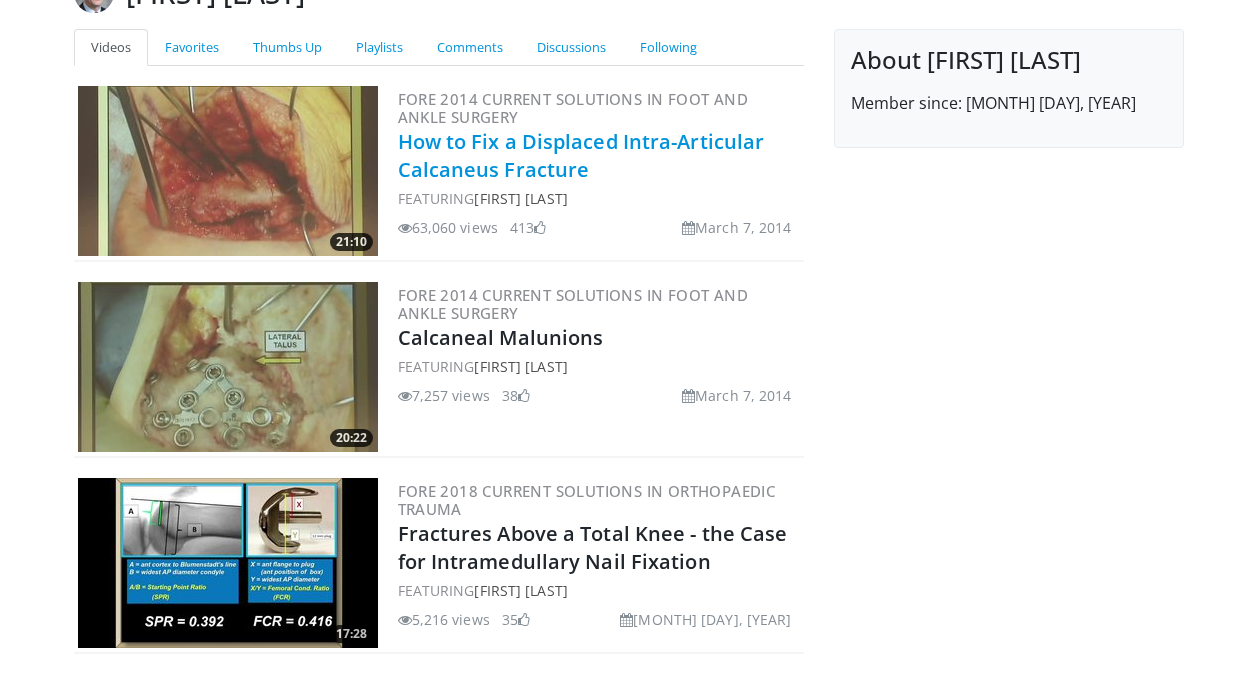 scroll, scrollTop: 187, scrollLeft: 0, axis: vertical 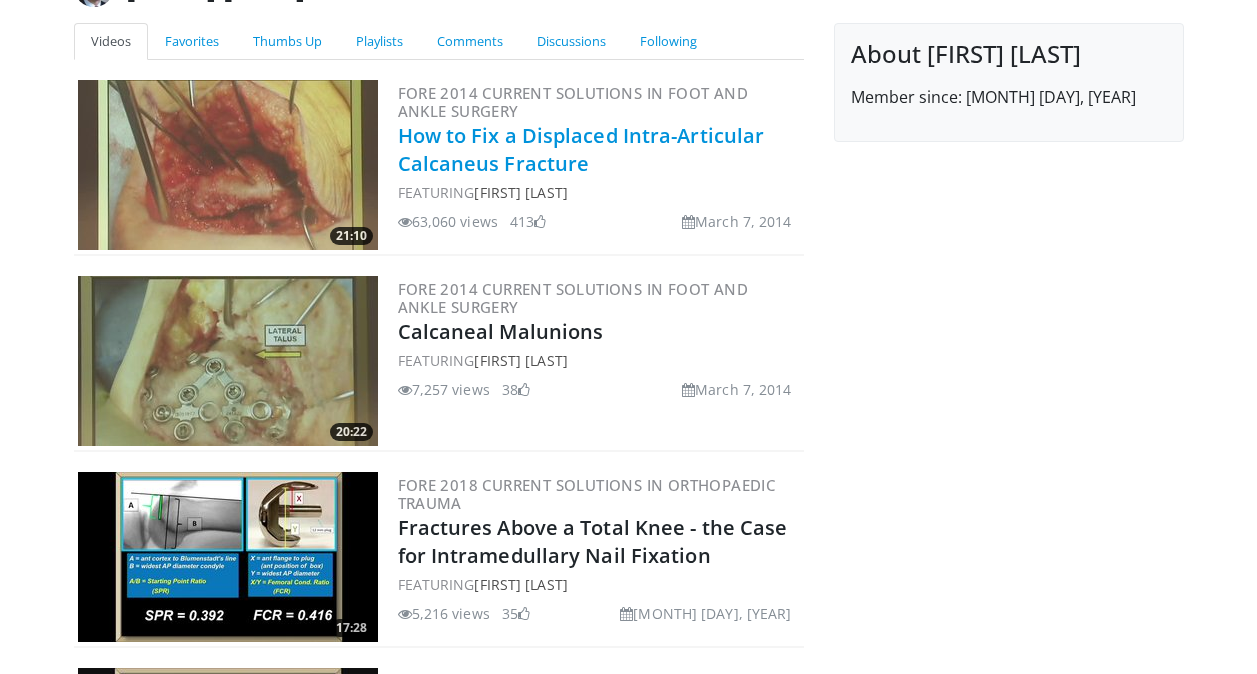click on "How to Fix a Displaced Intra-Articular Calcaneus Fracture" at bounding box center (581, 149) 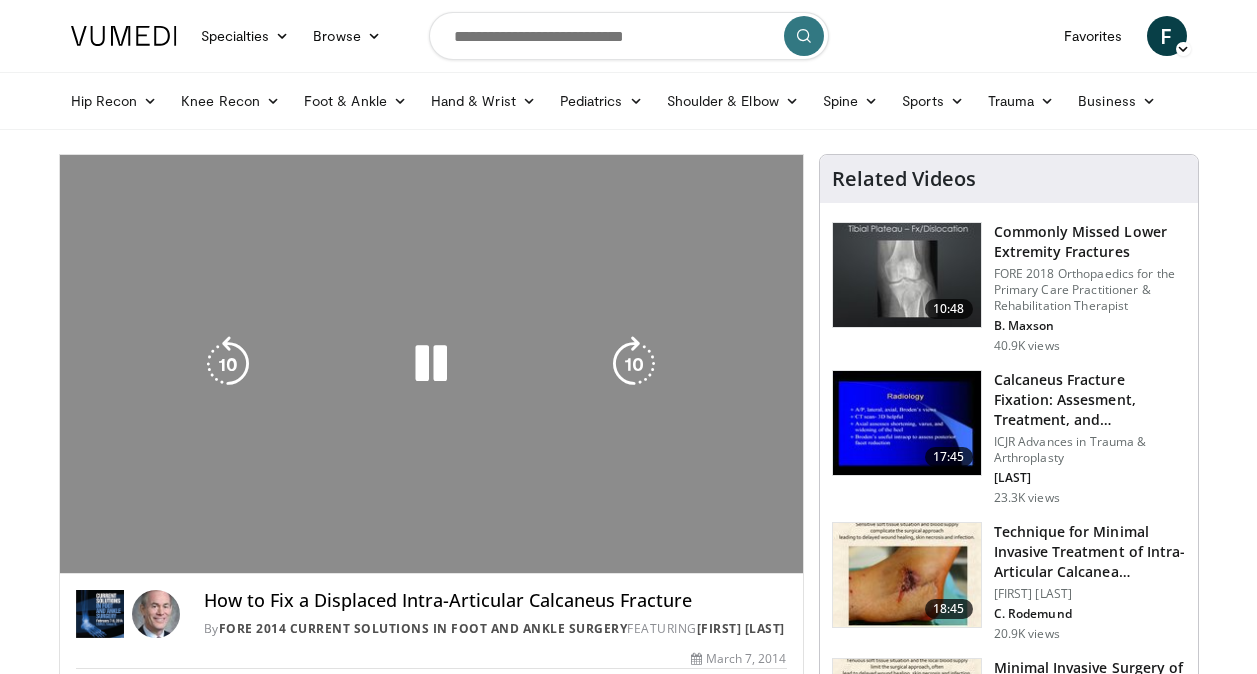 scroll, scrollTop: 0, scrollLeft: 0, axis: both 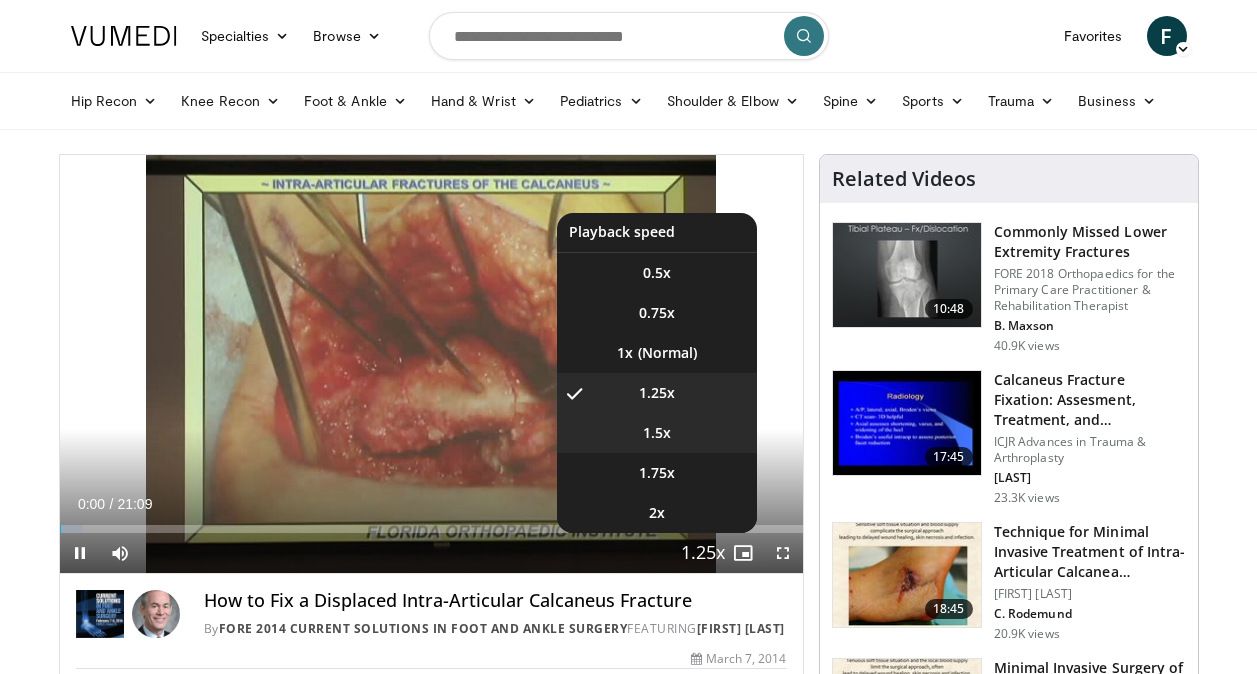 click on "1.5x" at bounding box center (657, 433) 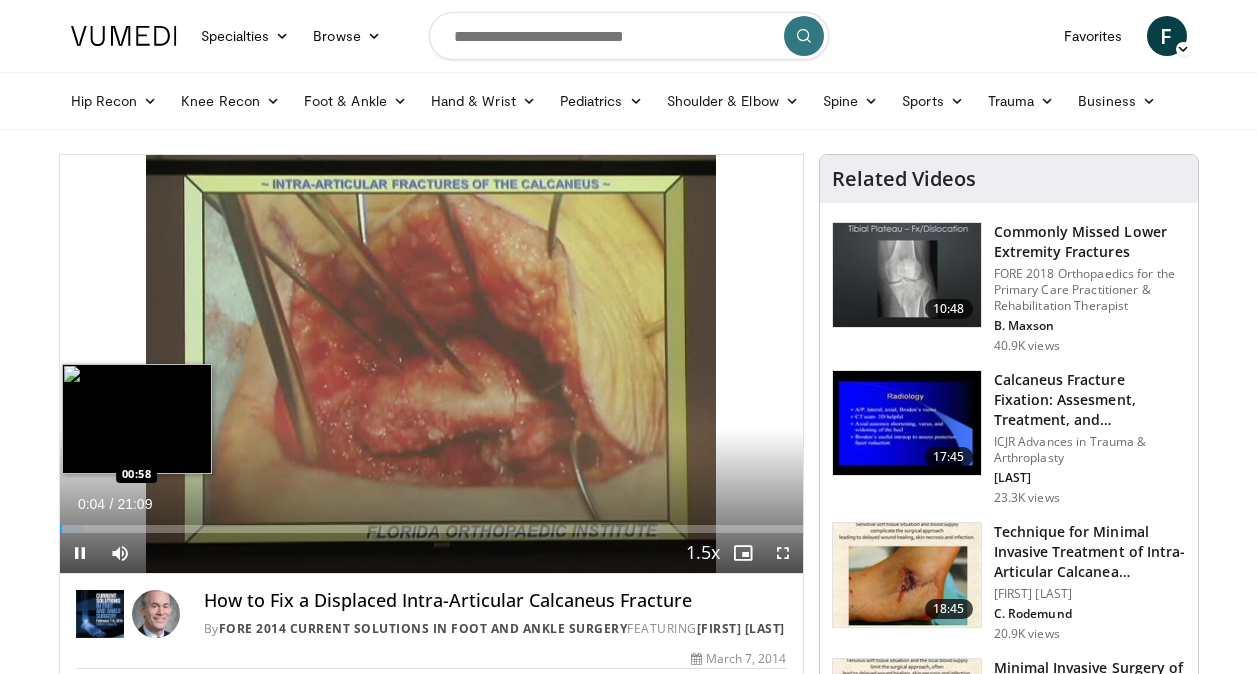 click on "Loaded :  3.14% 00:04 00:58" at bounding box center (431, 529) 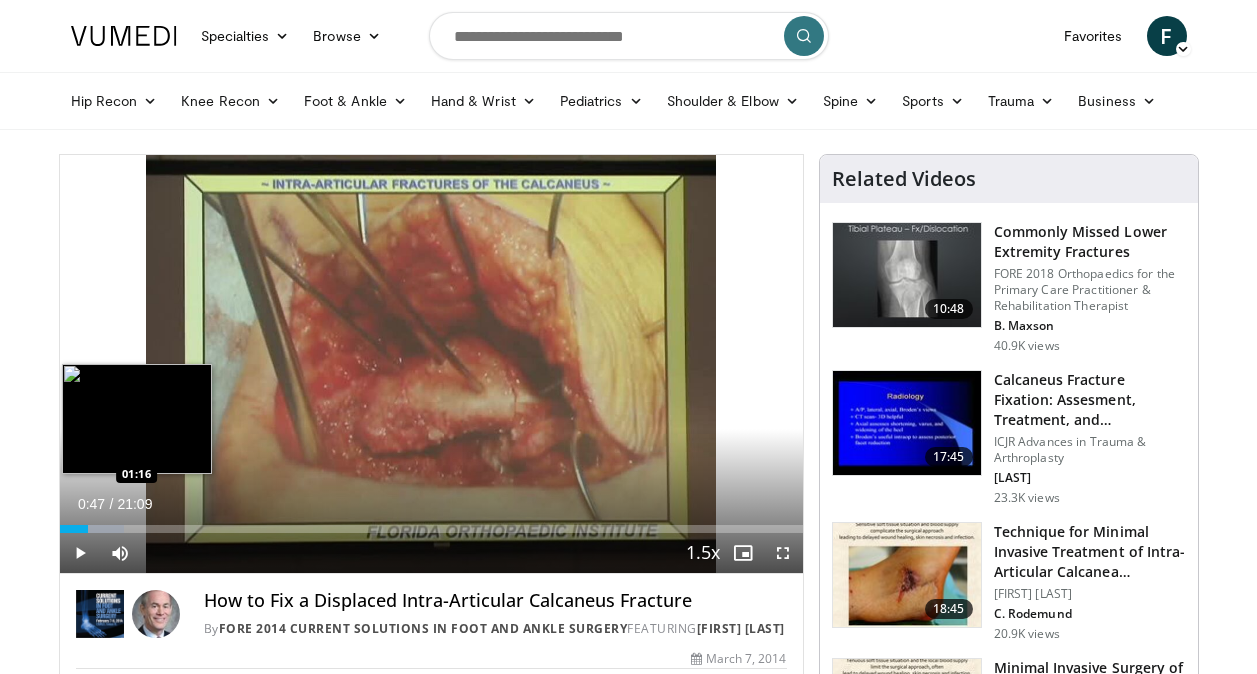 click at bounding box center [103, 529] 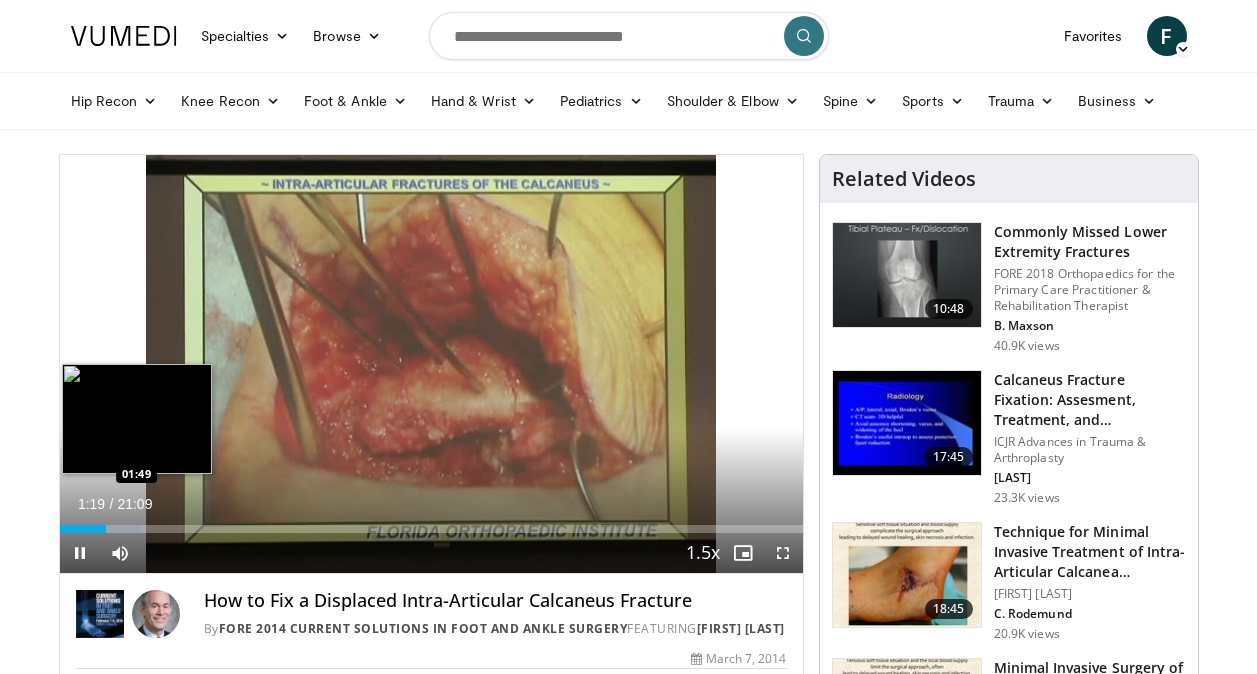 click on "Loaded :  11.00% 01:19 01:49" at bounding box center (431, 529) 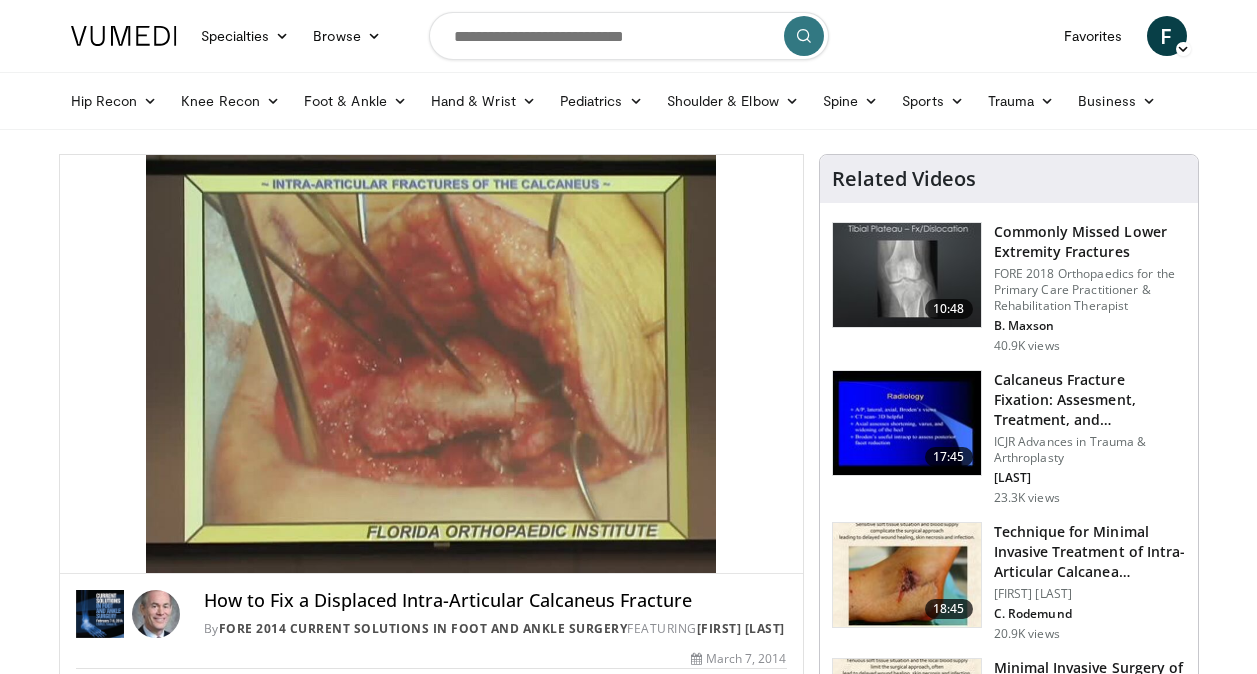 click on "7%" at bounding box center [139, 552] 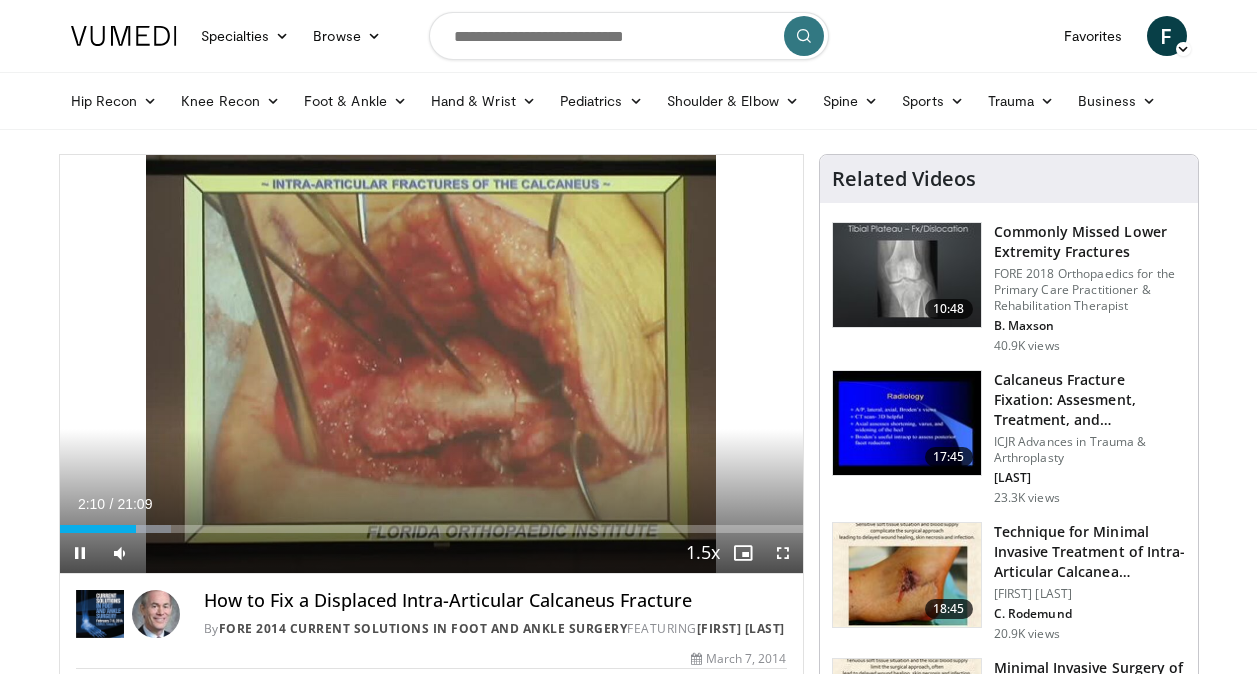 click on "Current Time  2:10 / Duration  21:09 Pause Skip Backward Skip Forward Mute 56% Loaded :  14.98% 02:10 03:11 Stream Type  LIVE Seek to live, currently behind live LIVE   1.5x Playback Rate 0.5x 0.75x 1x 1.25x 1.5x , selected 1.75x 2x Chapters Chapters Descriptions descriptions off , selected Captions captions settings , opens captions settings dialog captions off , selected Audio Track en (Main) , selected Fullscreen Enable picture-in-picture mode" at bounding box center (431, 553) 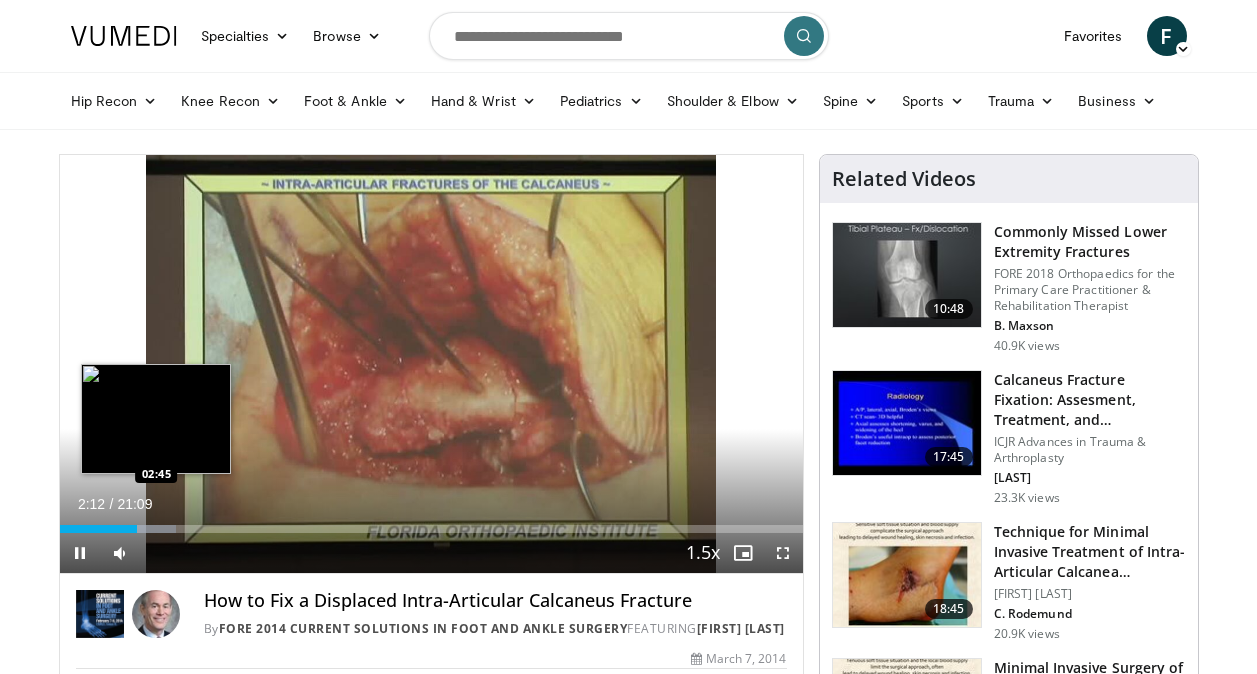click at bounding box center [148, 529] 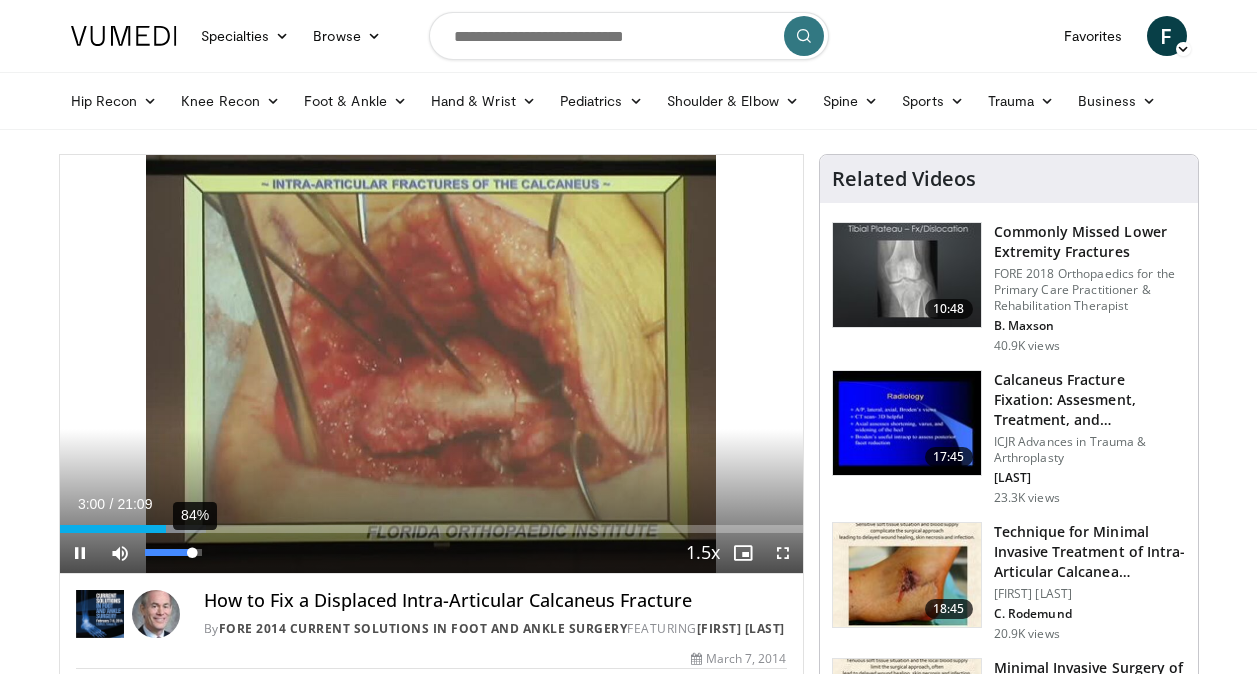 click on "84%" at bounding box center [173, 552] 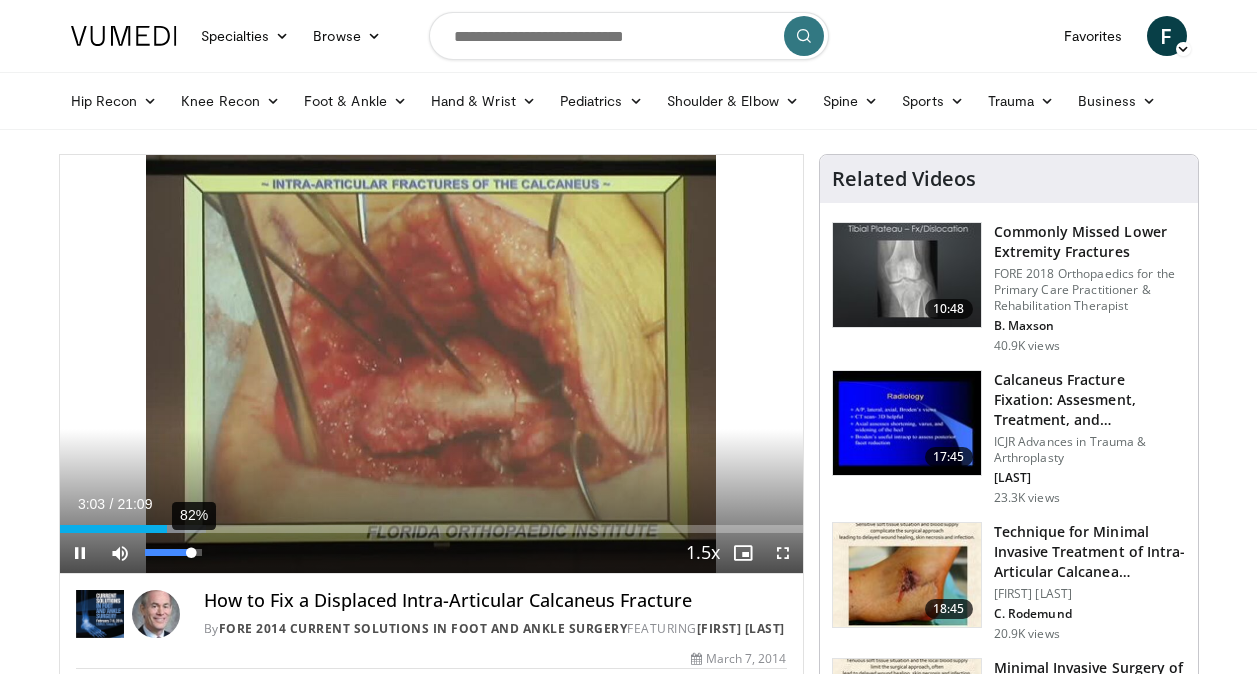 click at bounding box center (168, 552) 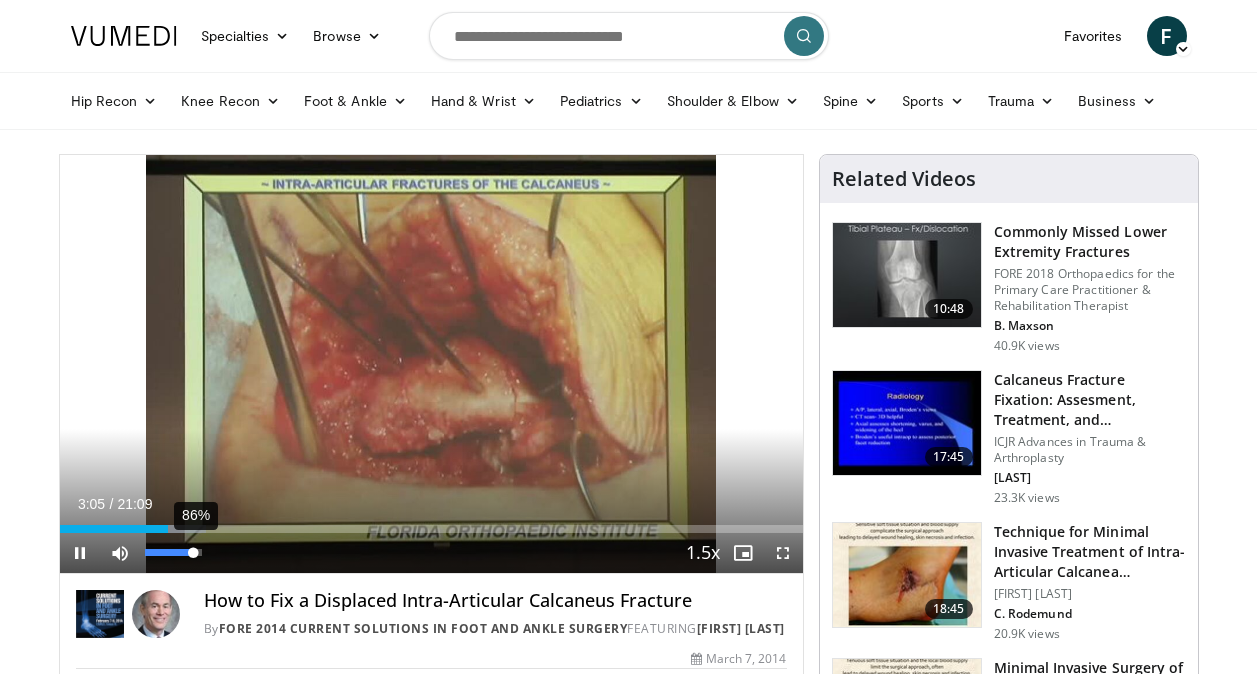 click at bounding box center [169, 552] 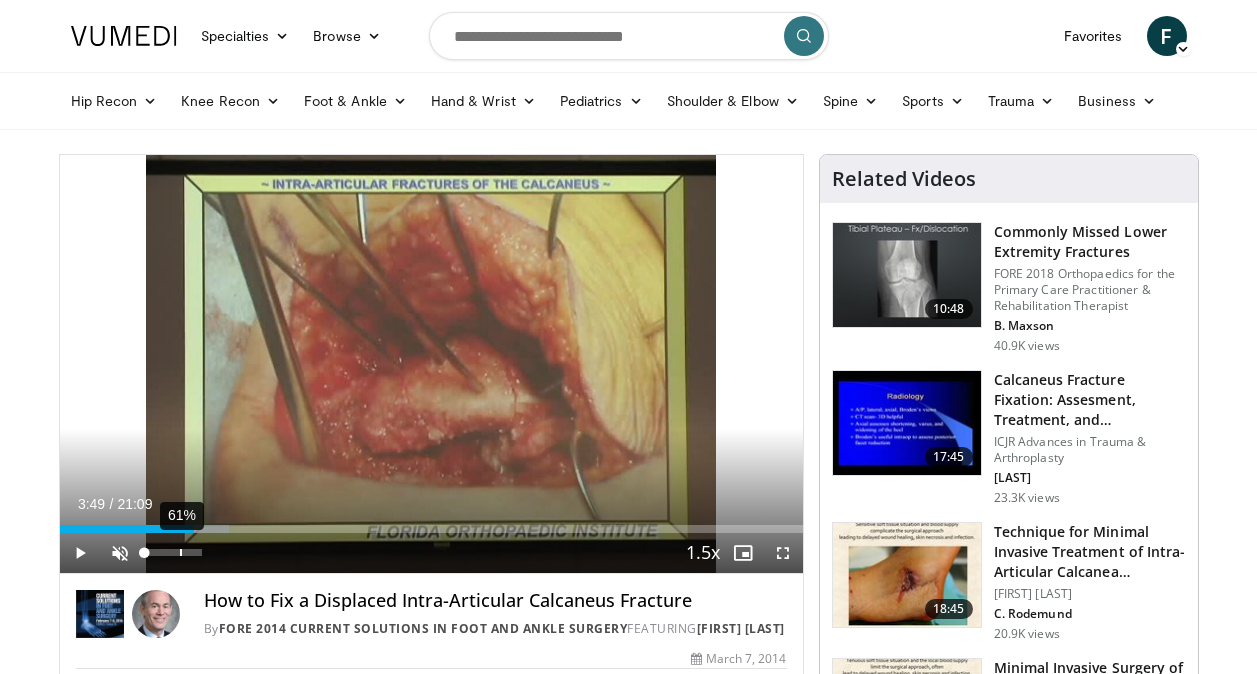 click on "61%" at bounding box center (173, 552) 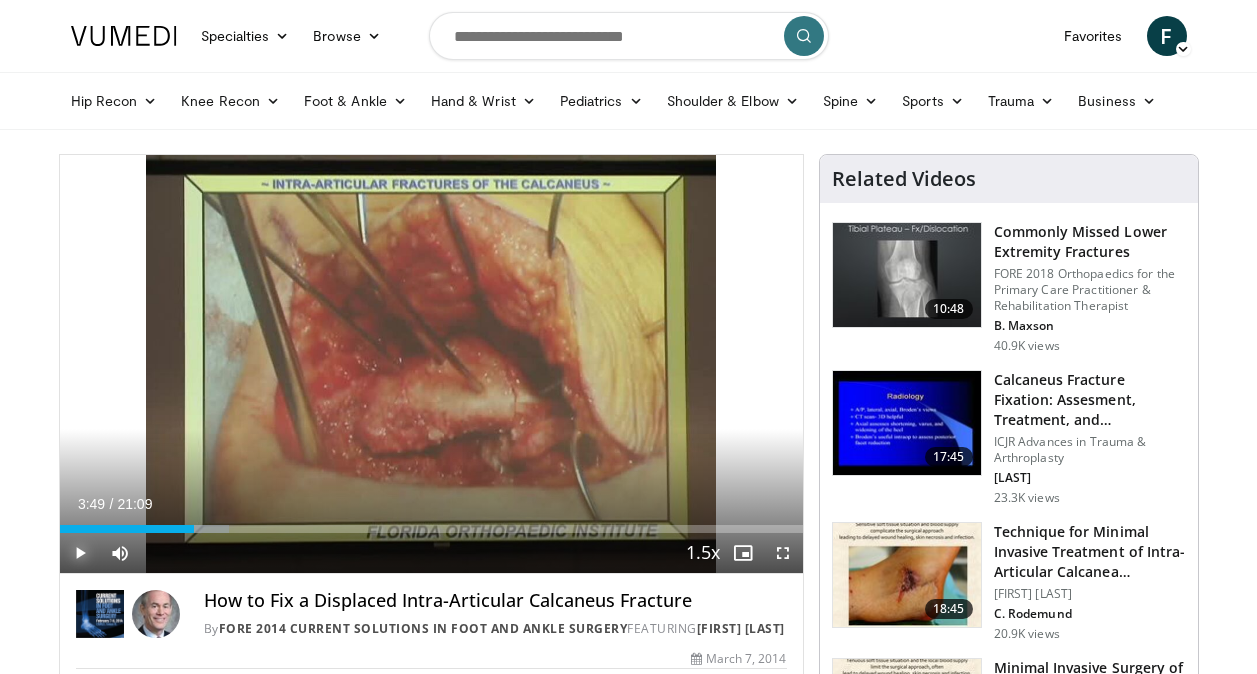 click at bounding box center [80, 553] 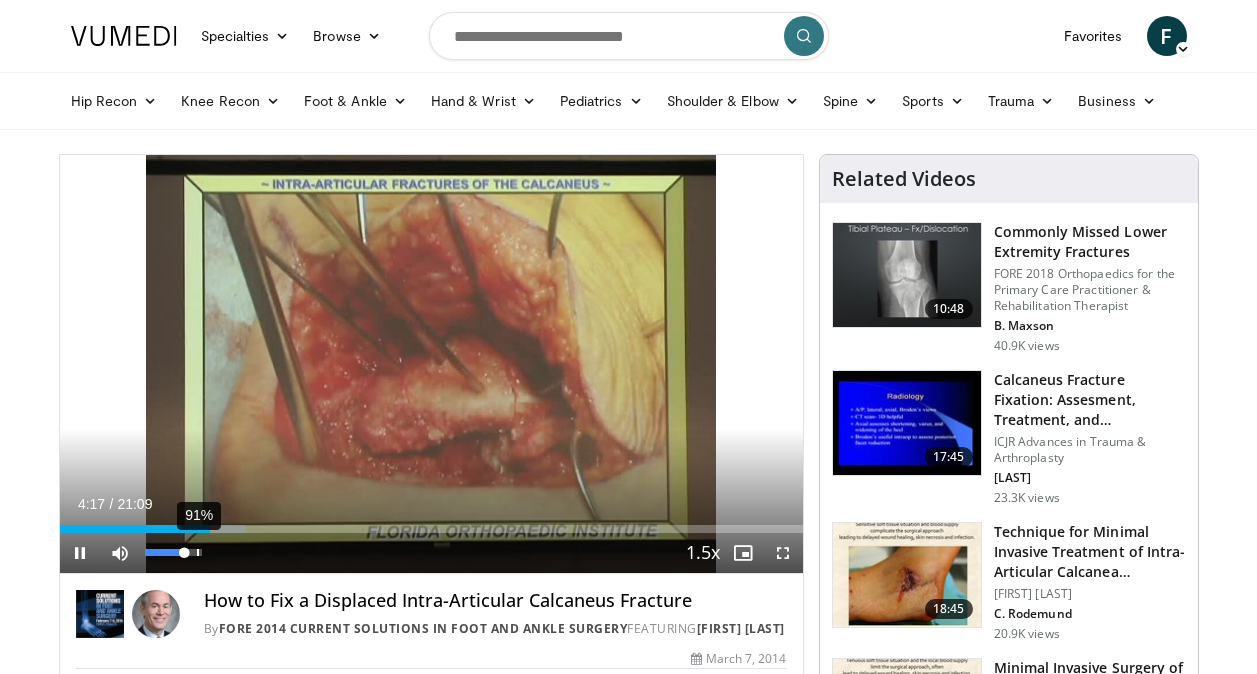 click on "91%" at bounding box center [174, 553] 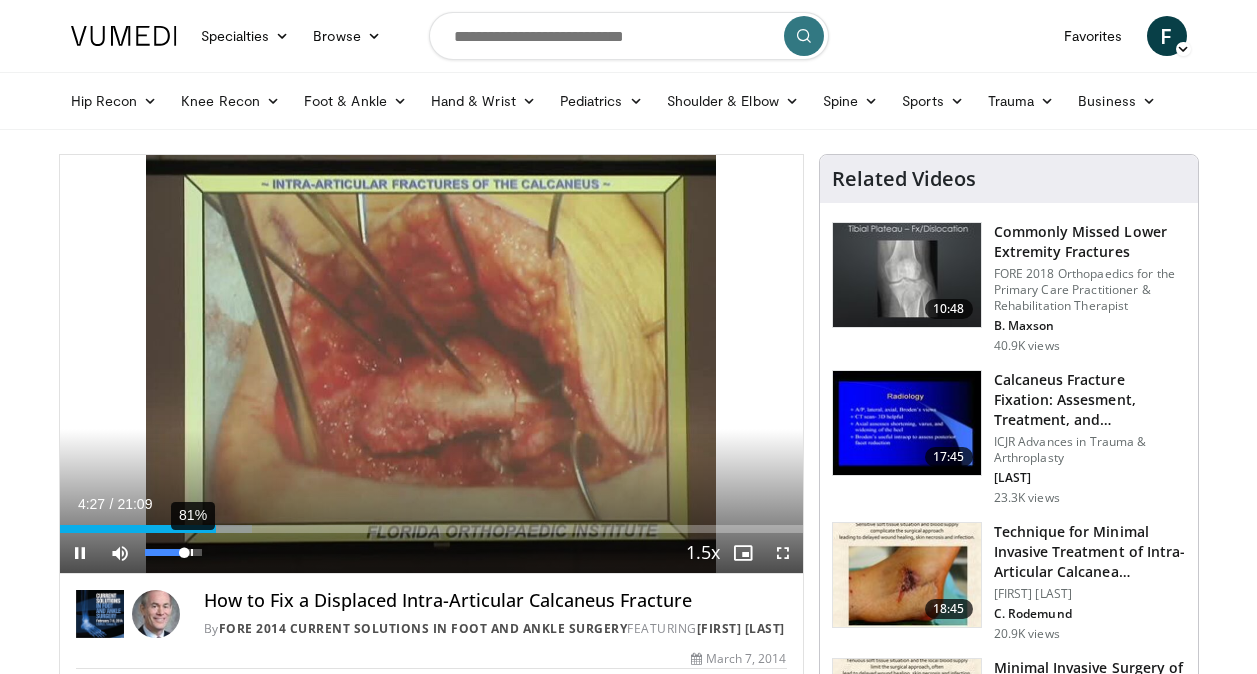 click on "81%" at bounding box center (173, 552) 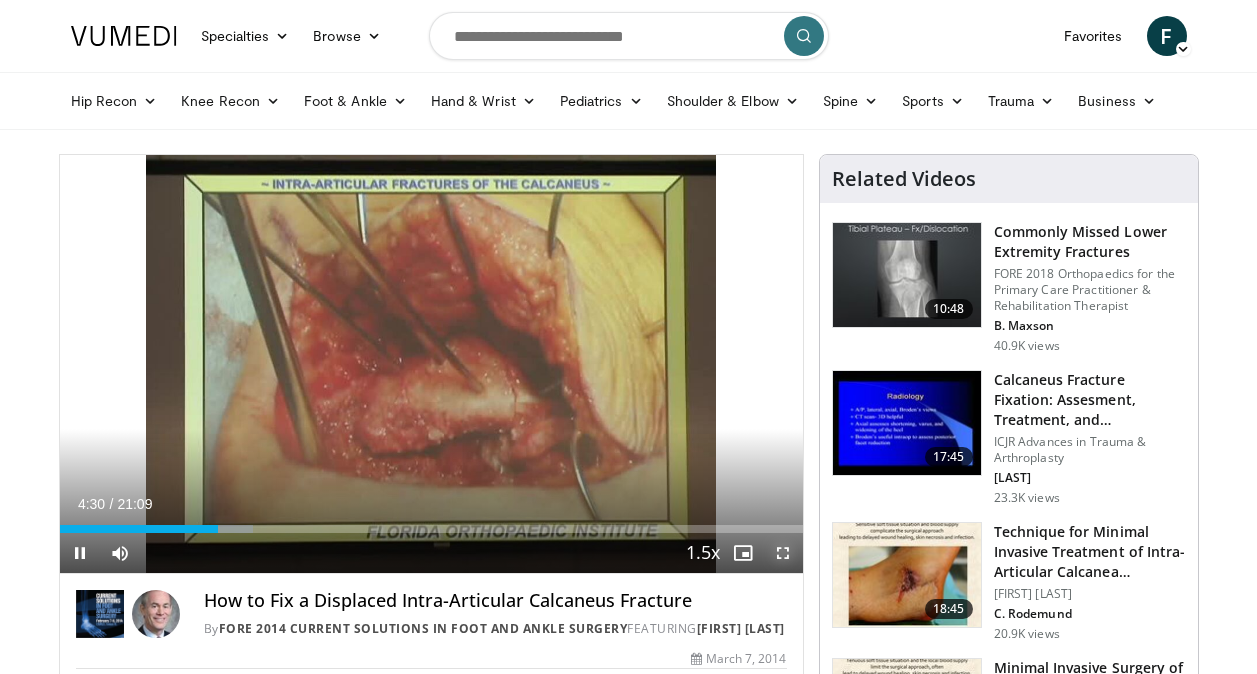click at bounding box center (783, 553) 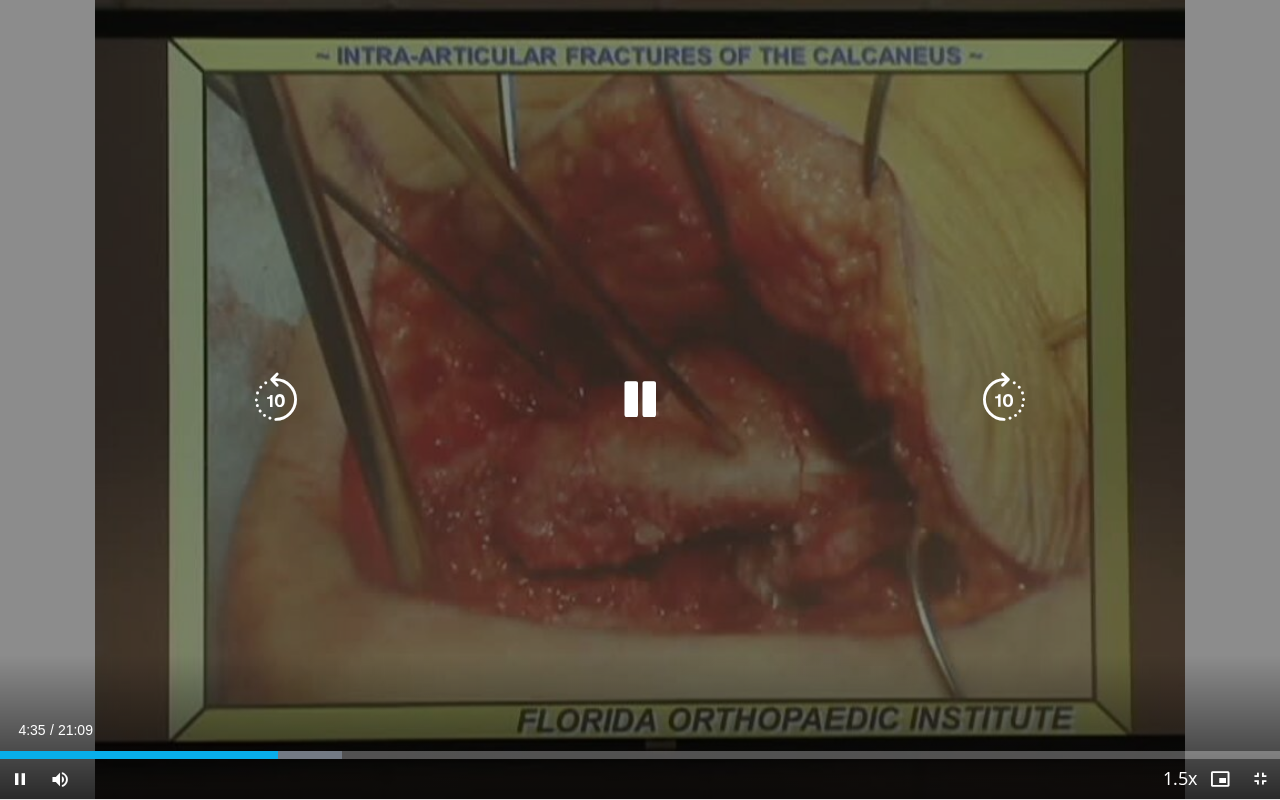 drag, startPoint x: 134, startPoint y: 794, endPoint x: 205, endPoint y: 779, distance: 72.56721 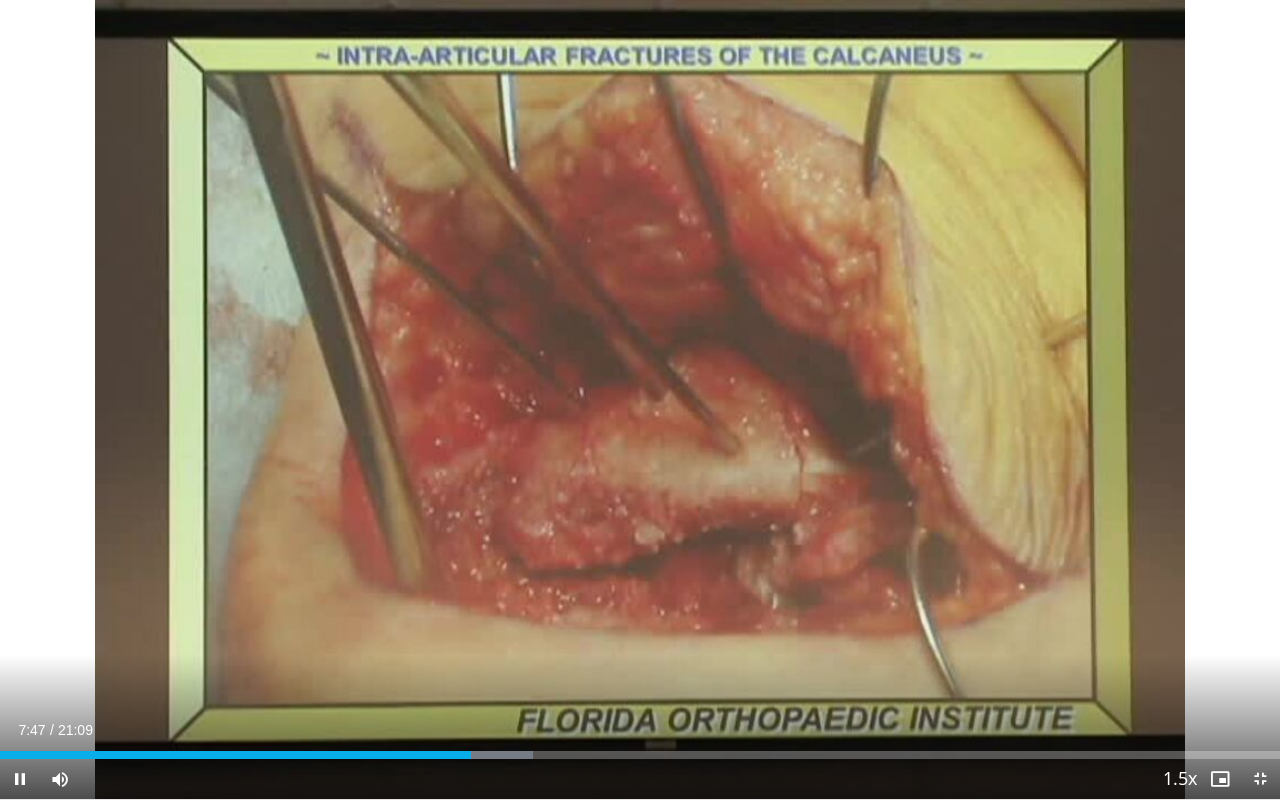 click on "Current Time  7:47 / Duration  21:09 Pause Skip Backward Skip Forward Mute 100% Loaded :  41.67% 07:47 00:05 Stream Type  LIVE Seek to live, currently behind live LIVE   1.5x Playback Rate 0.5x 0.75x 1x 1.25x 1.5x , selected 1.75x 2x Chapters Chapters Descriptions descriptions off , selected Captions captions settings , opens captions settings dialog captions off , selected Audio Track en (Main) , selected Exit Fullscreen Enable picture-in-picture mode" at bounding box center [640, 779] 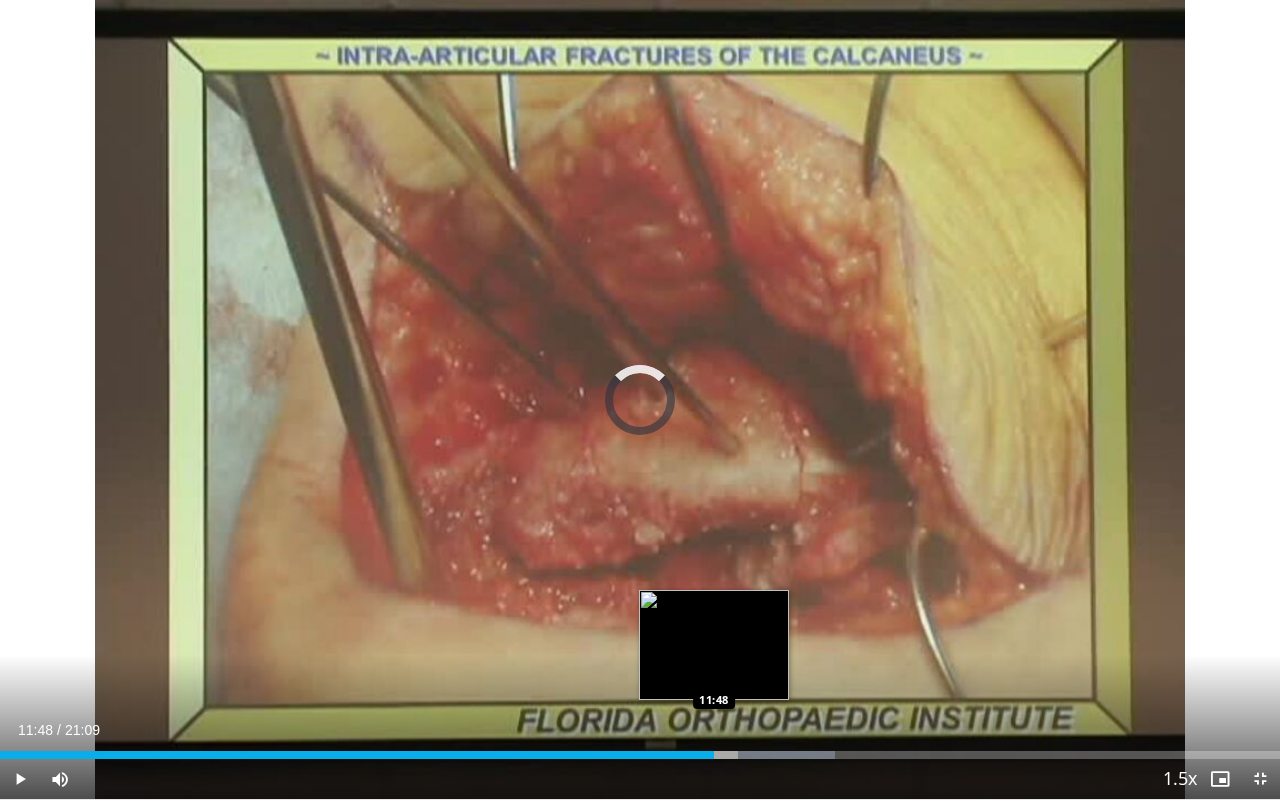 click on "12:42" at bounding box center (357, 755) 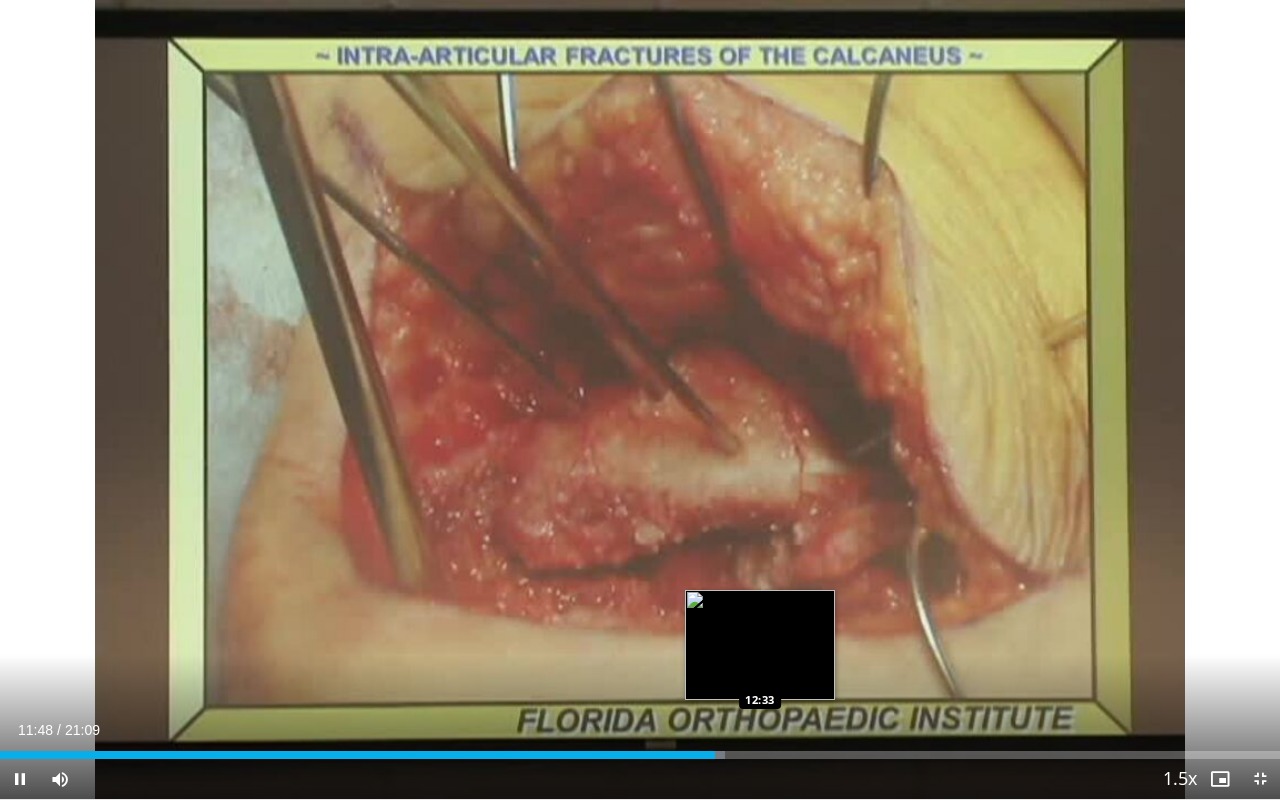 click on "Loaded :  56.62% 11:49 12:33" at bounding box center (640, 755) 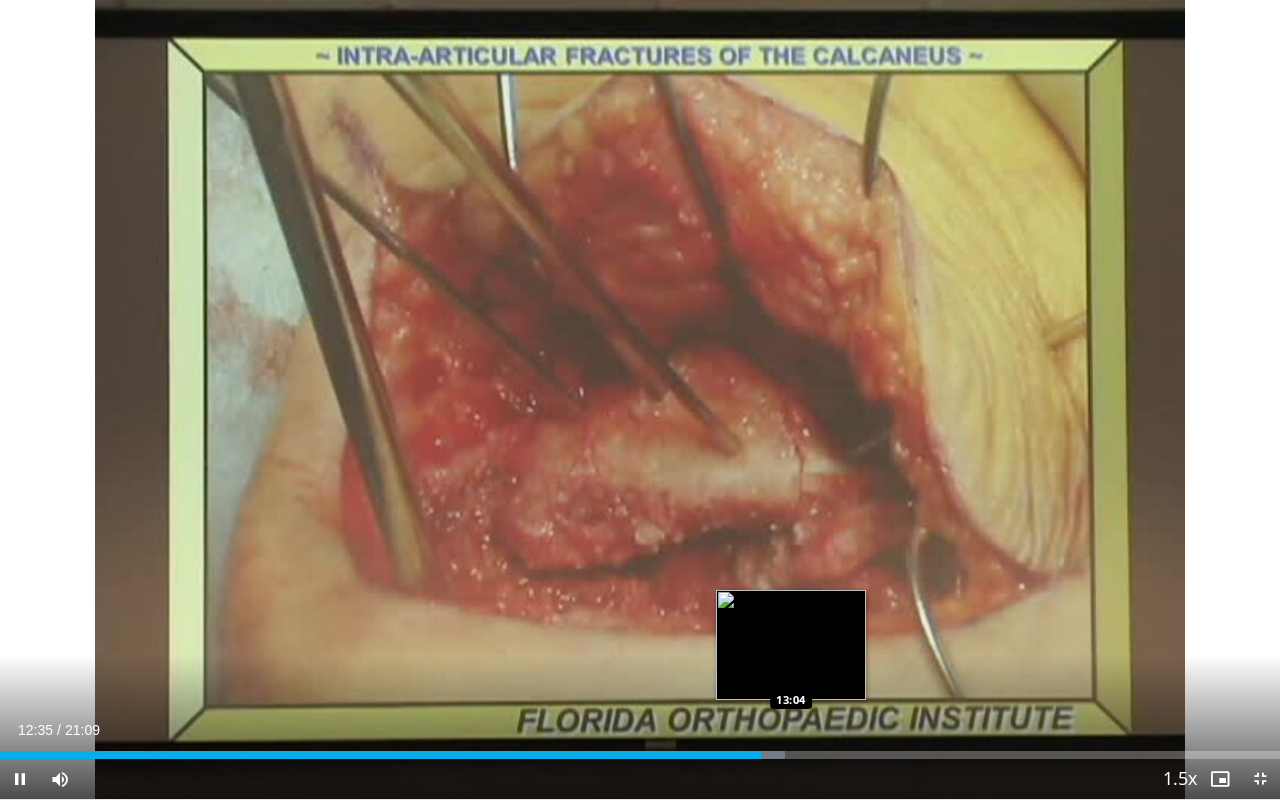 click on "Loaded :  61.33% 12:35 13:04" at bounding box center (640, 755) 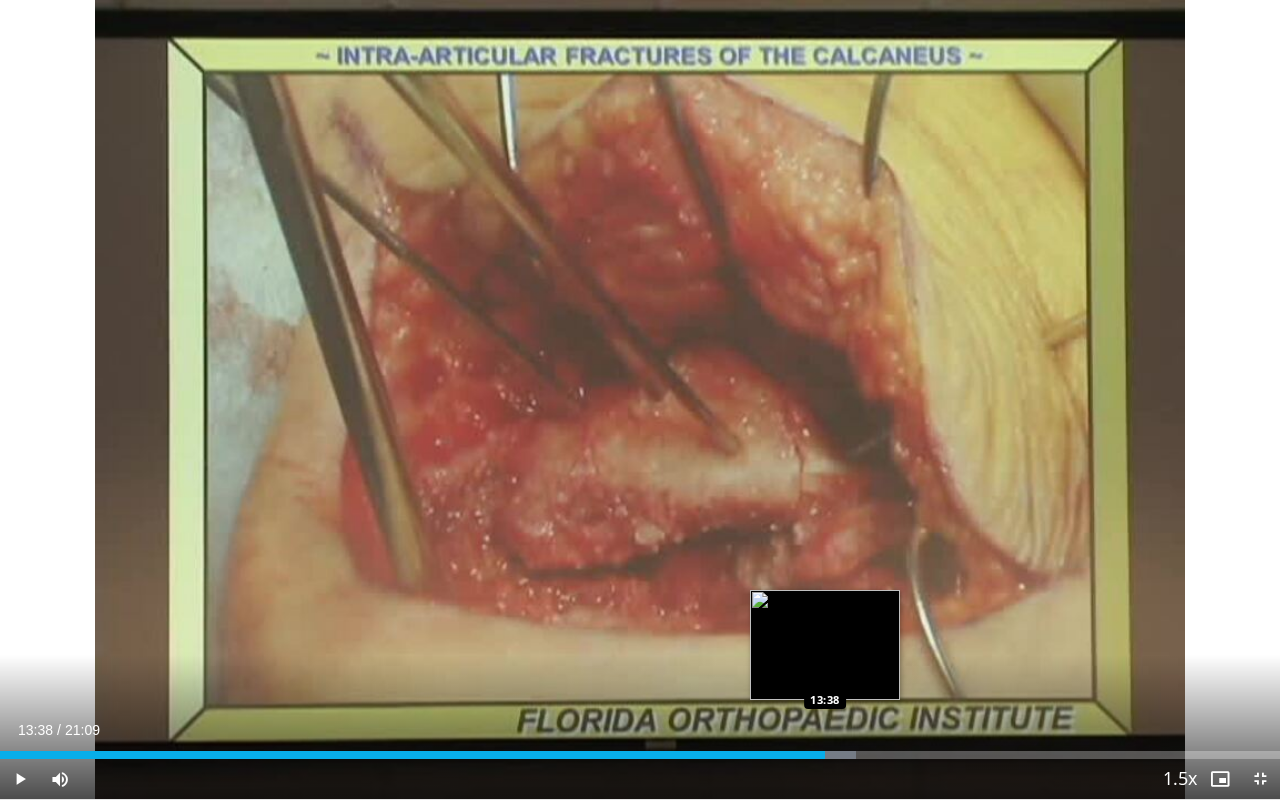 click on "Loaded :  66.84% 13:38 13:38" at bounding box center [640, 749] 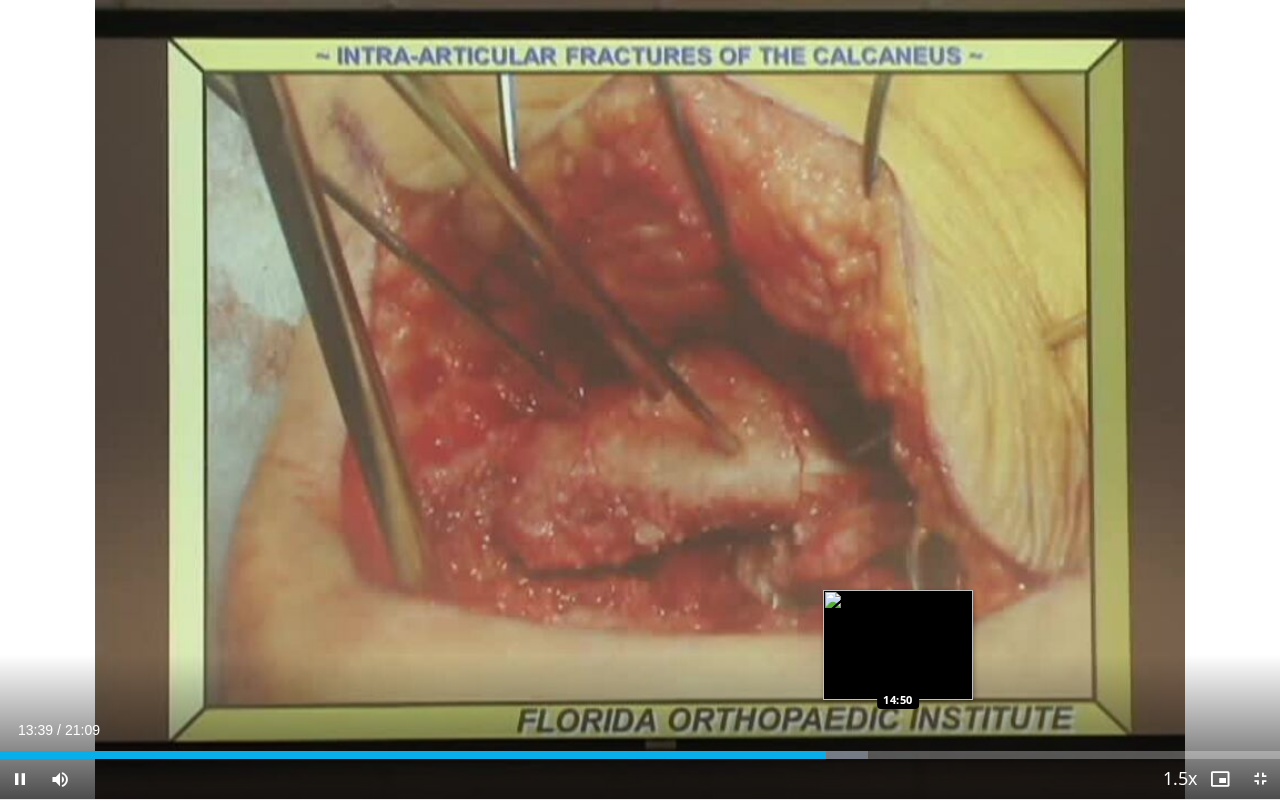 click on "Loaded :  67.80% 13:39 14:50" at bounding box center (640, 749) 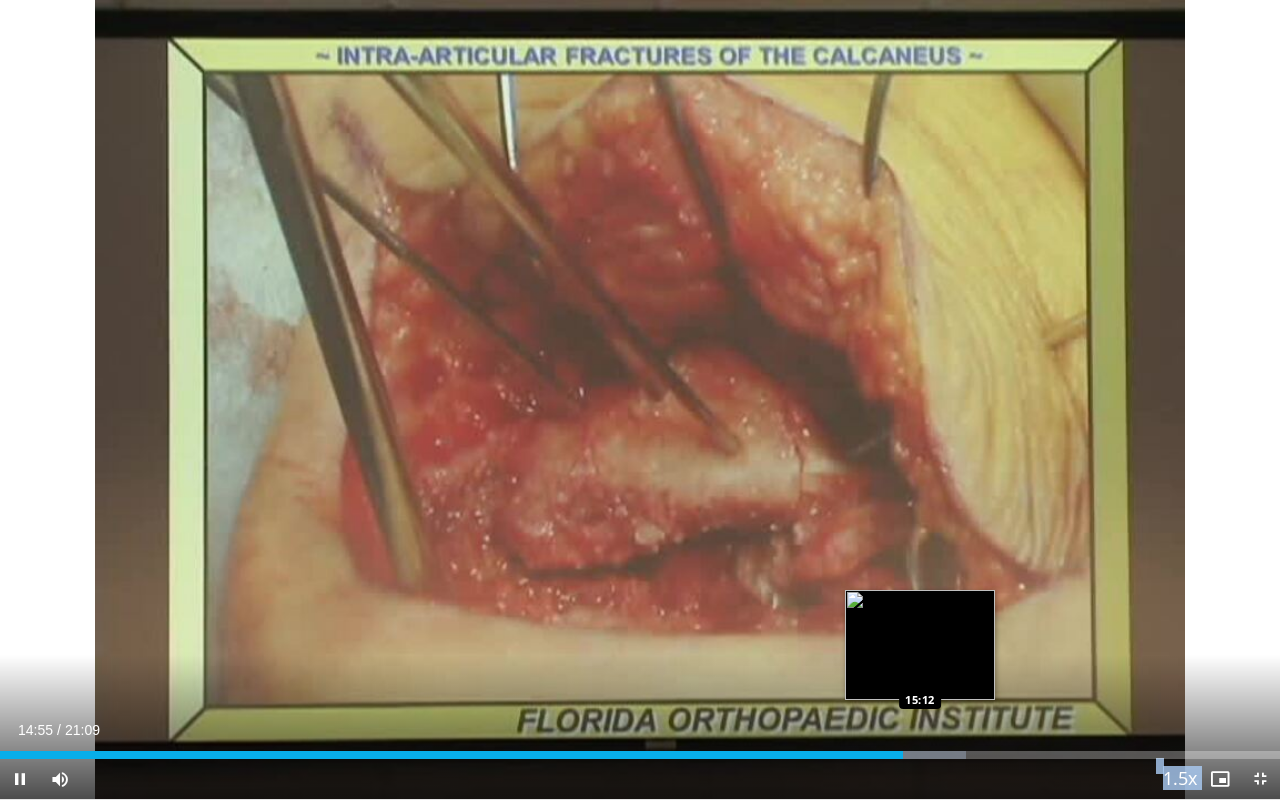 drag, startPoint x: 896, startPoint y: 748, endPoint x: 919, endPoint y: 755, distance: 24.04163 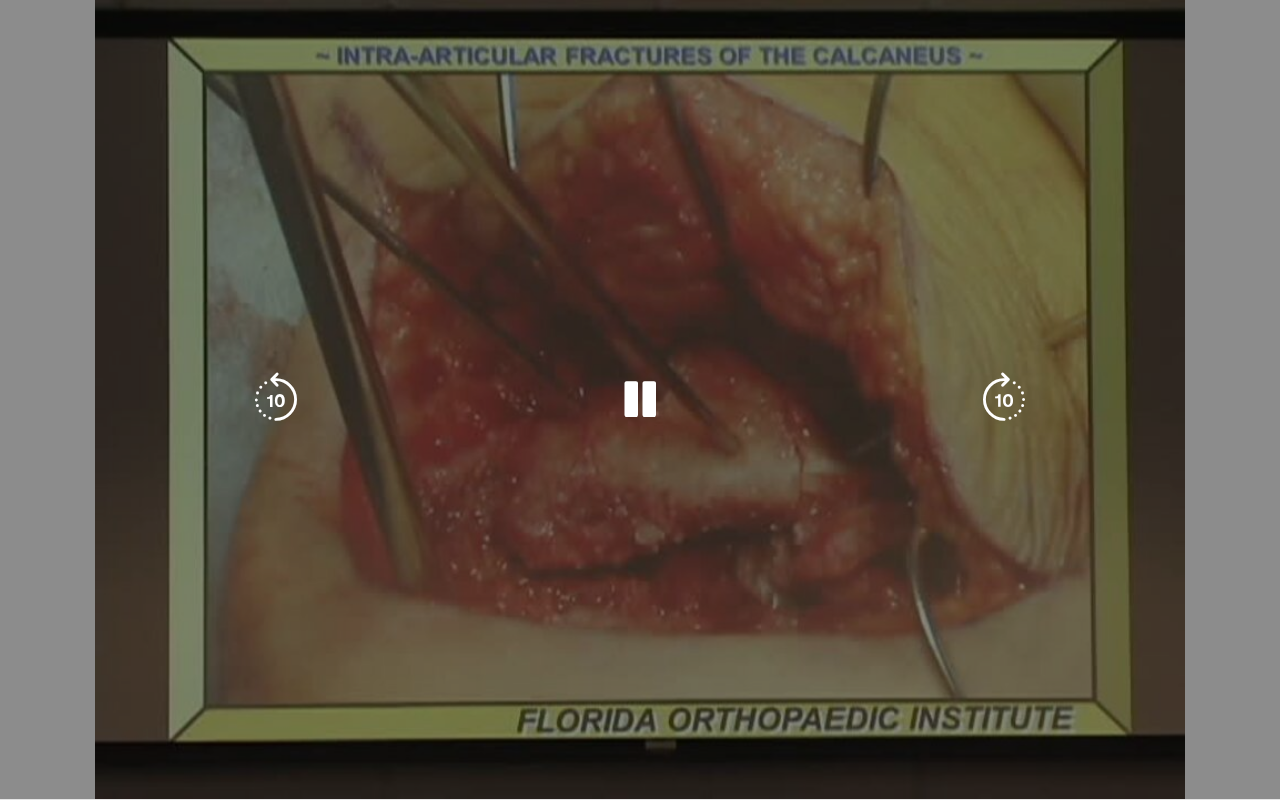 drag, startPoint x: 919, startPoint y: 755, endPoint x: 1048, endPoint y: 741, distance: 129.75746 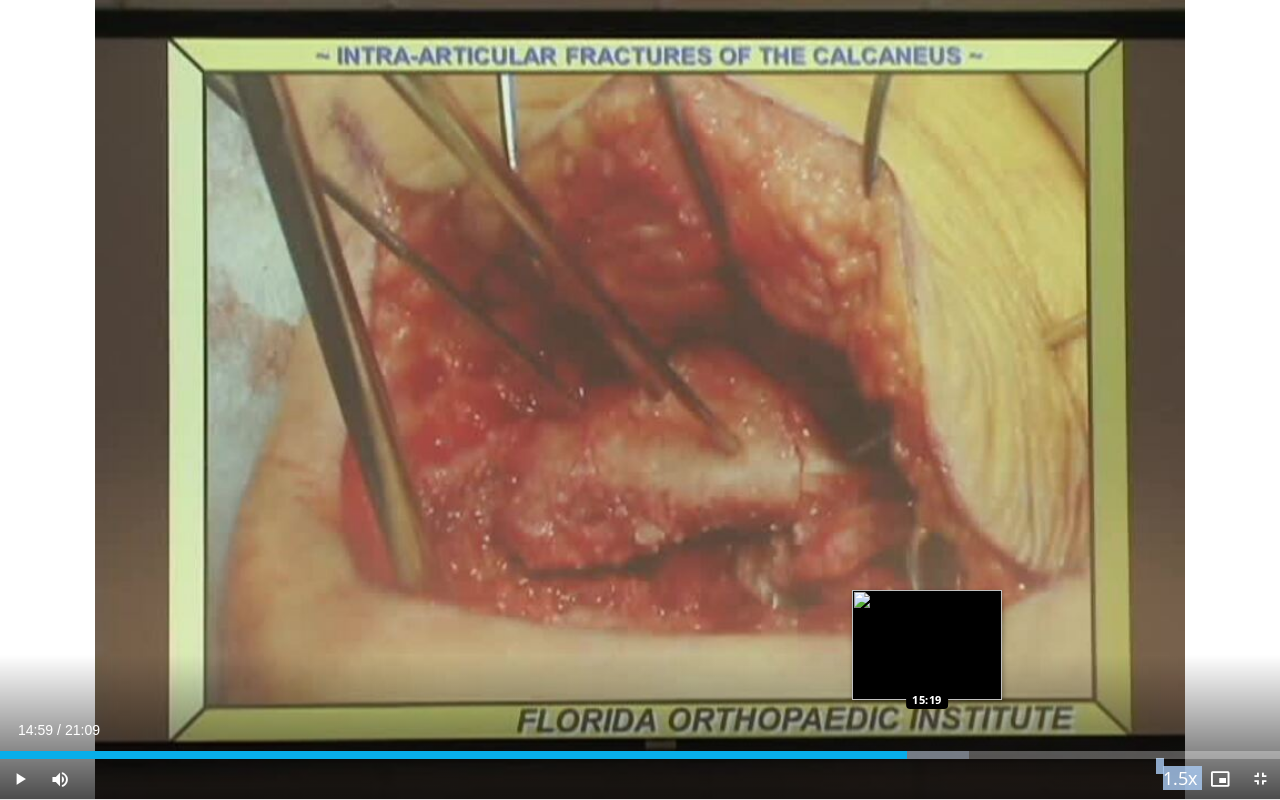 click at bounding box center (932, 755) 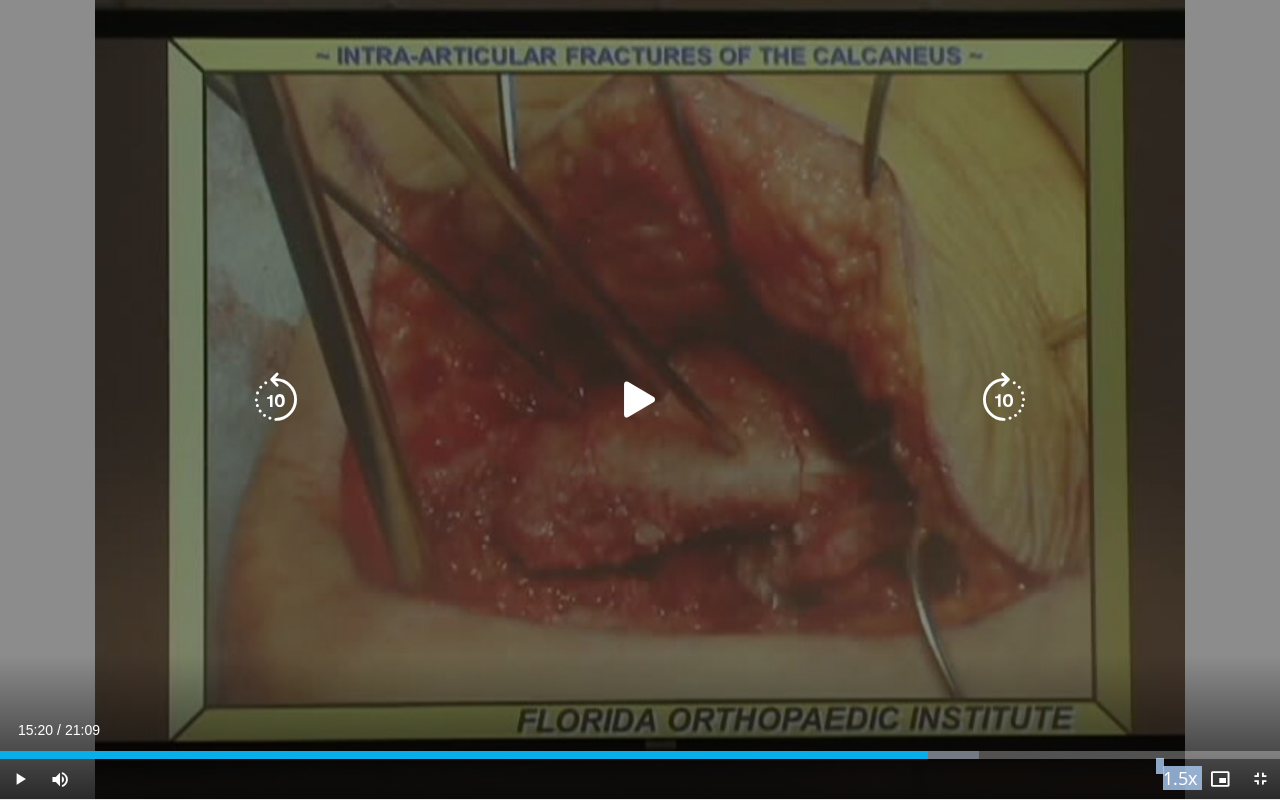 click on "10 seconds
Tap to unmute" at bounding box center [640, 399] 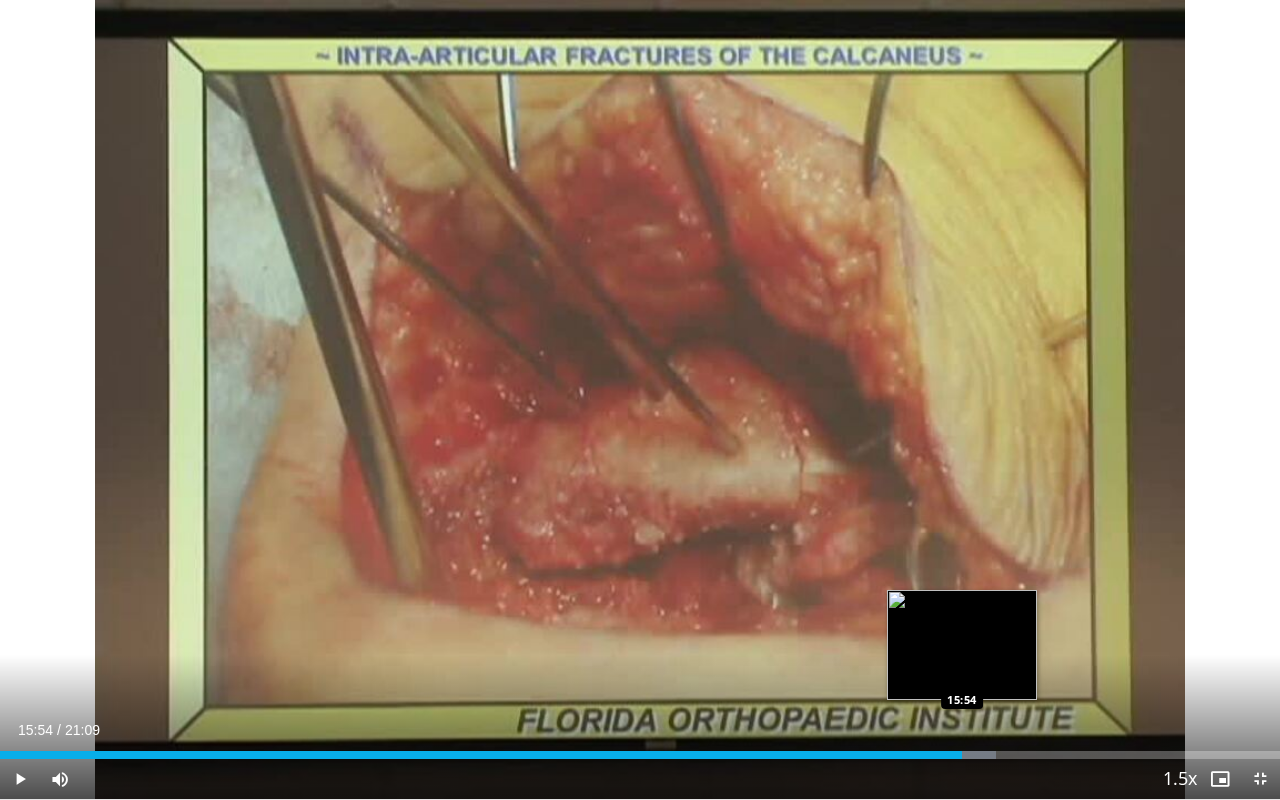 click at bounding box center (947, 755) 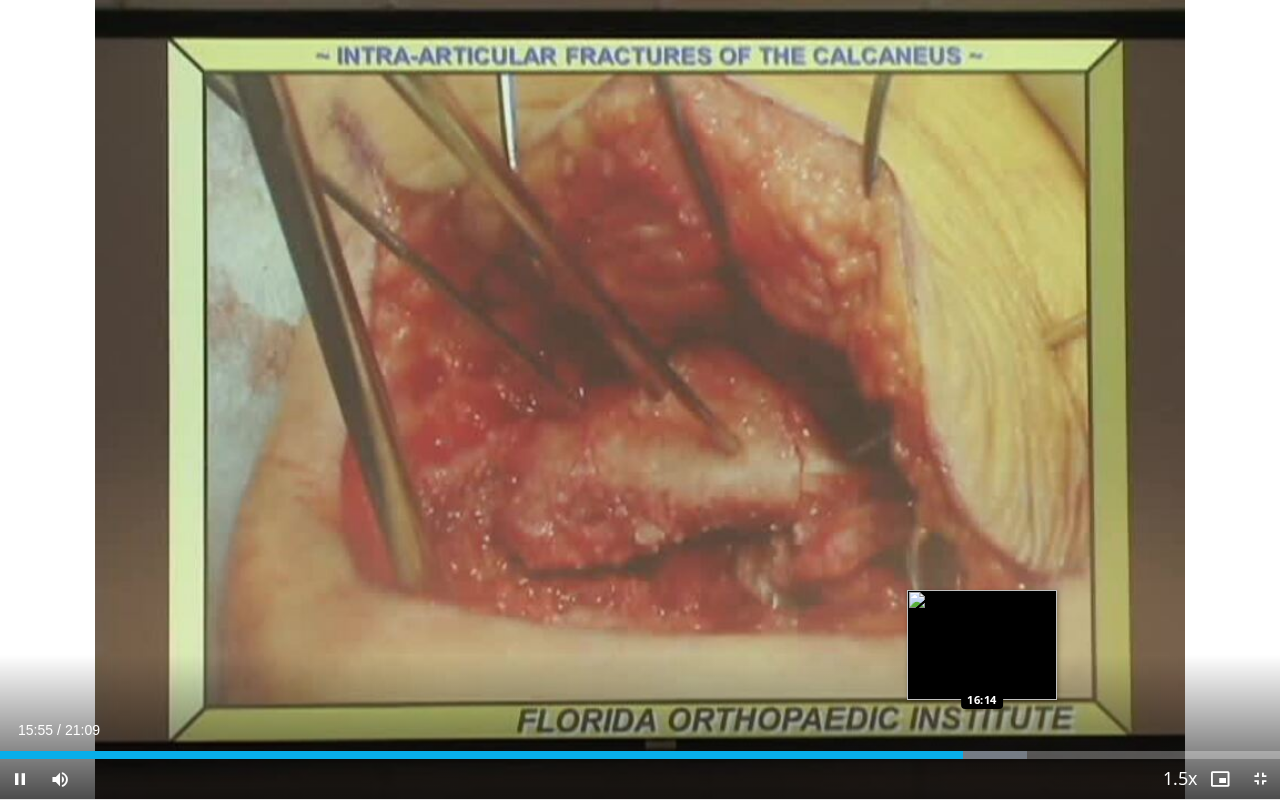 click at bounding box center [979, 755] 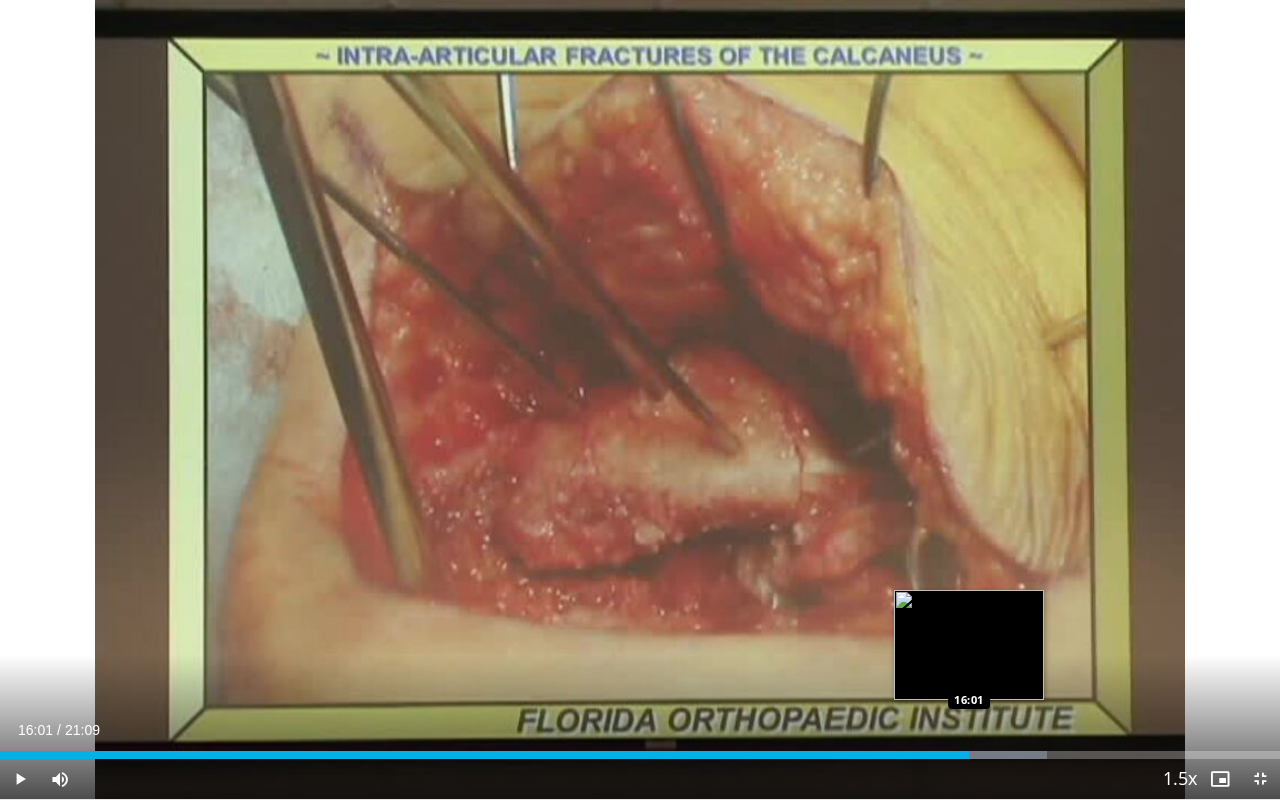 click on "Loaded :  81.78% 16:01 16:01" at bounding box center (640, 755) 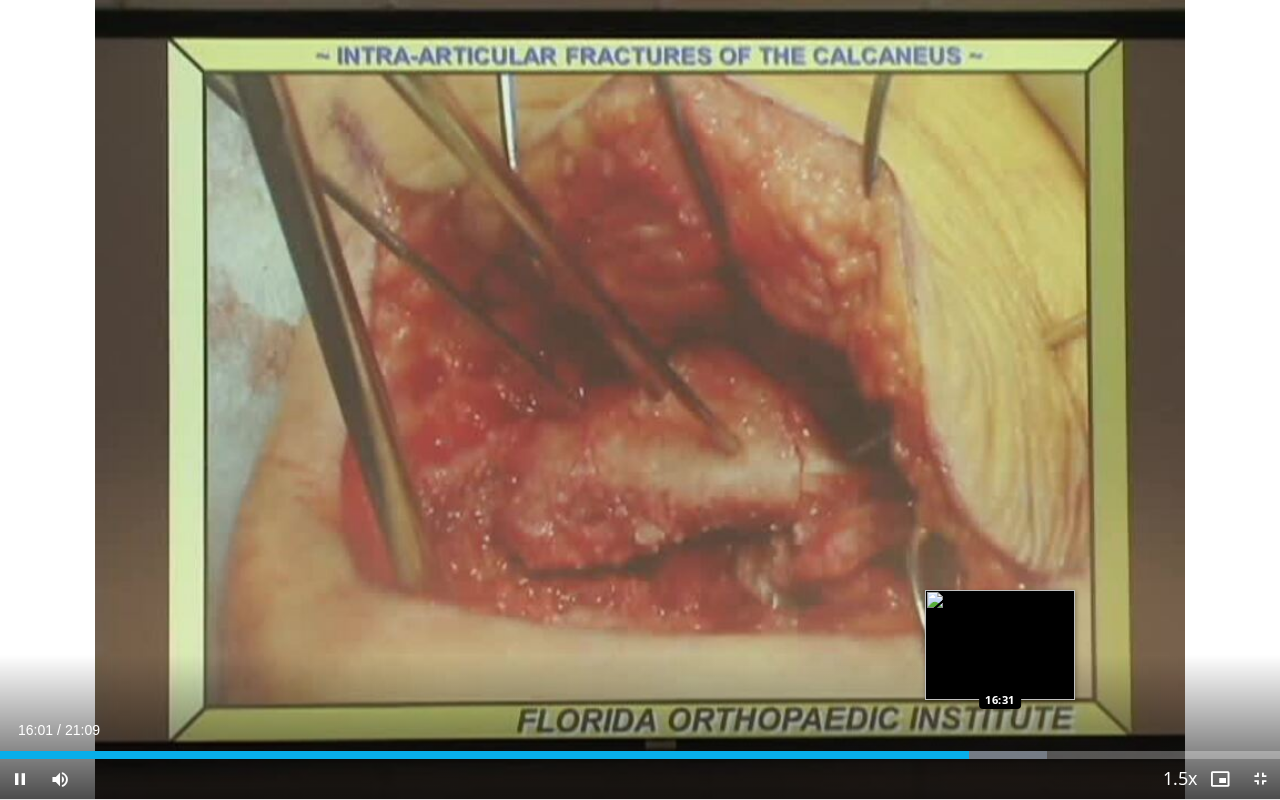 click at bounding box center (1000, 755) 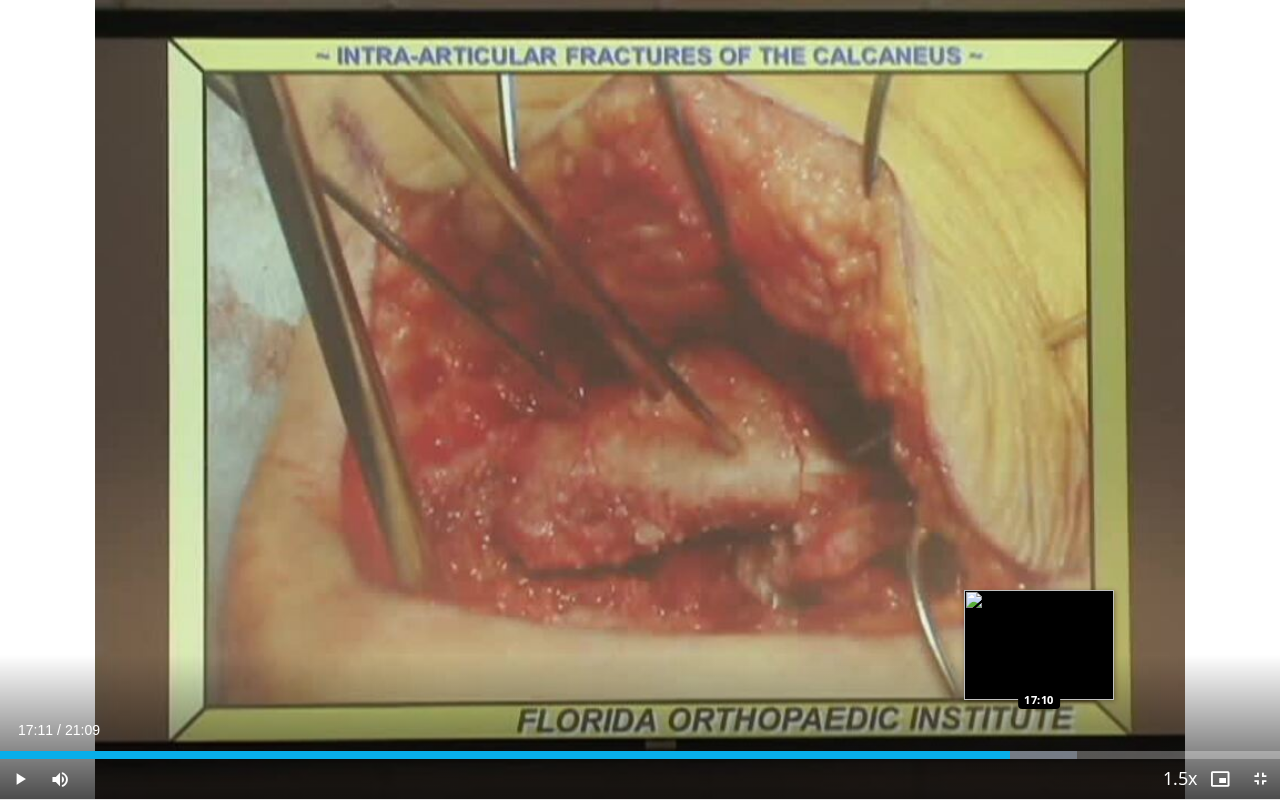 click at bounding box center (1028, 755) 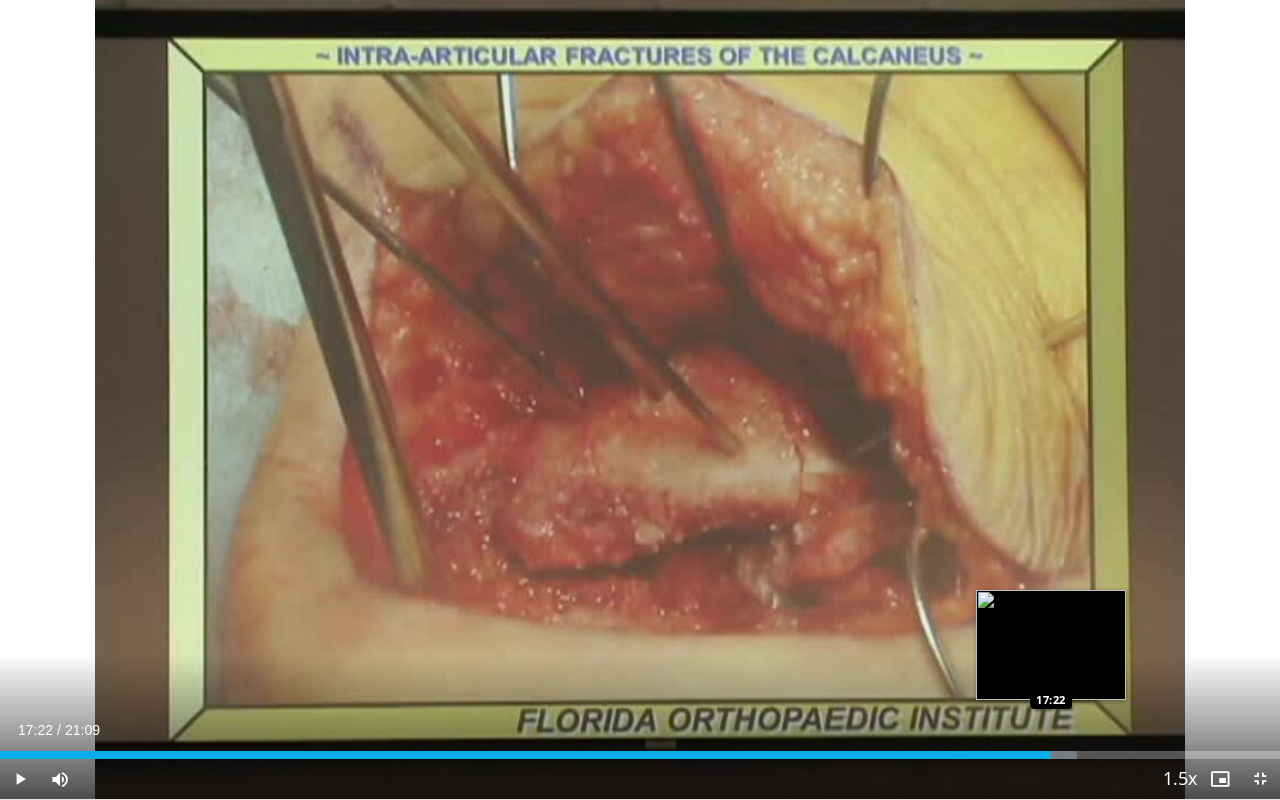 click on "Loaded :  84.14% 17:12 17:22" at bounding box center (640, 755) 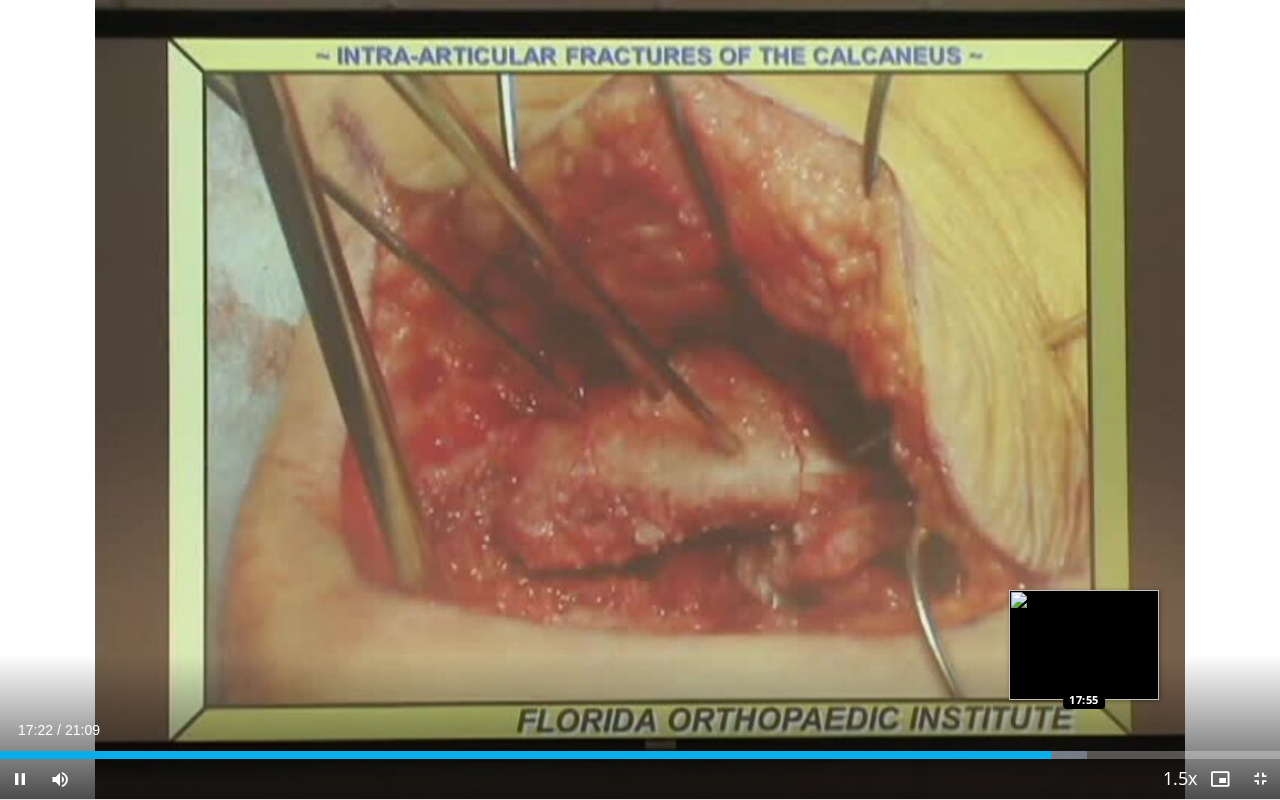 click at bounding box center (1054, 755) 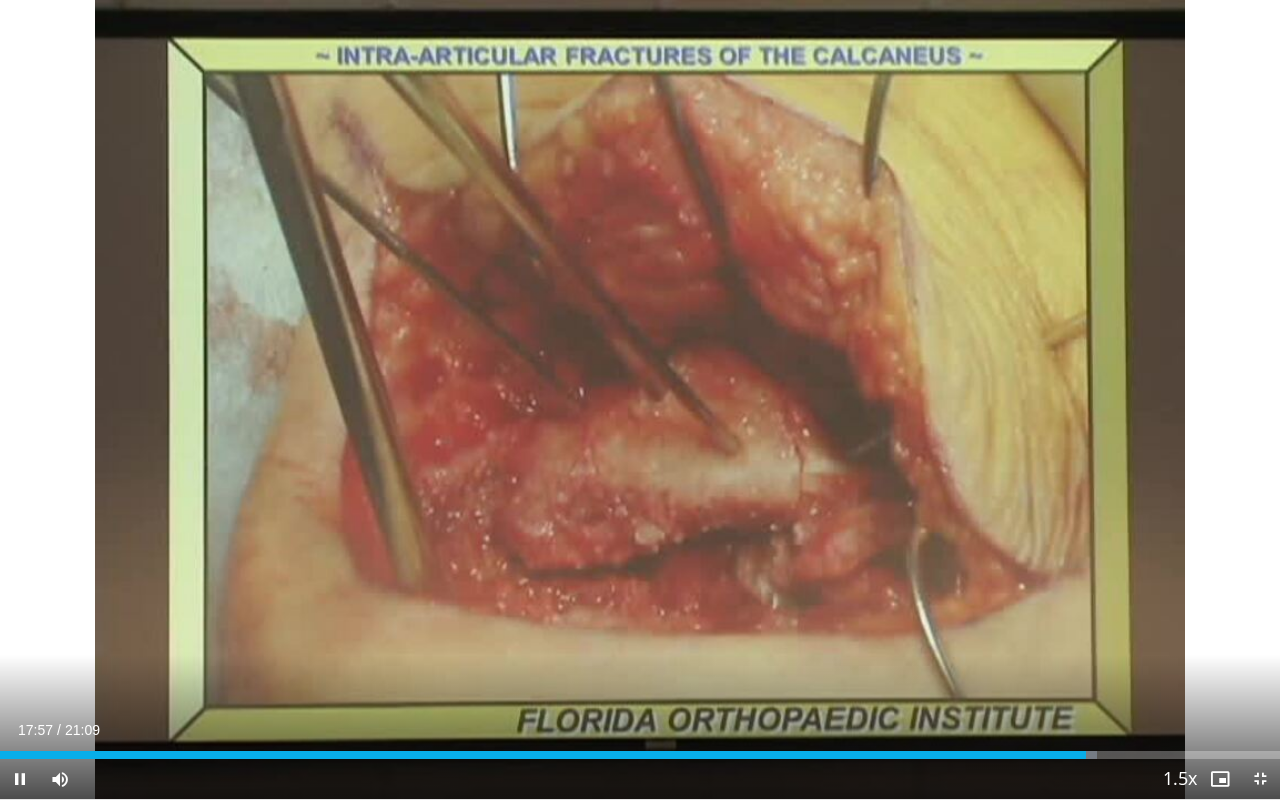 click on "10 seconds
Tap to unmute" at bounding box center [640, 399] 